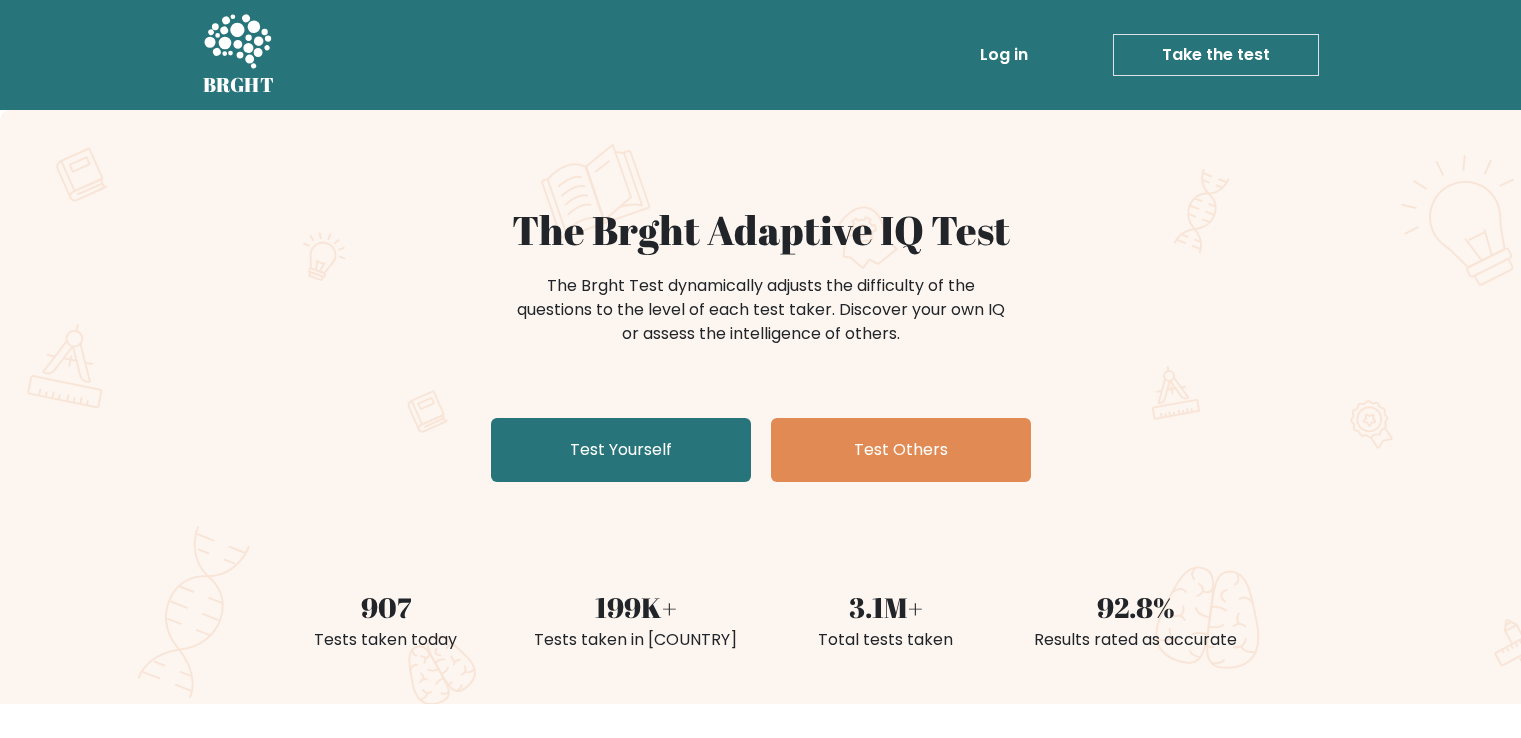 scroll, scrollTop: 0, scrollLeft: 0, axis: both 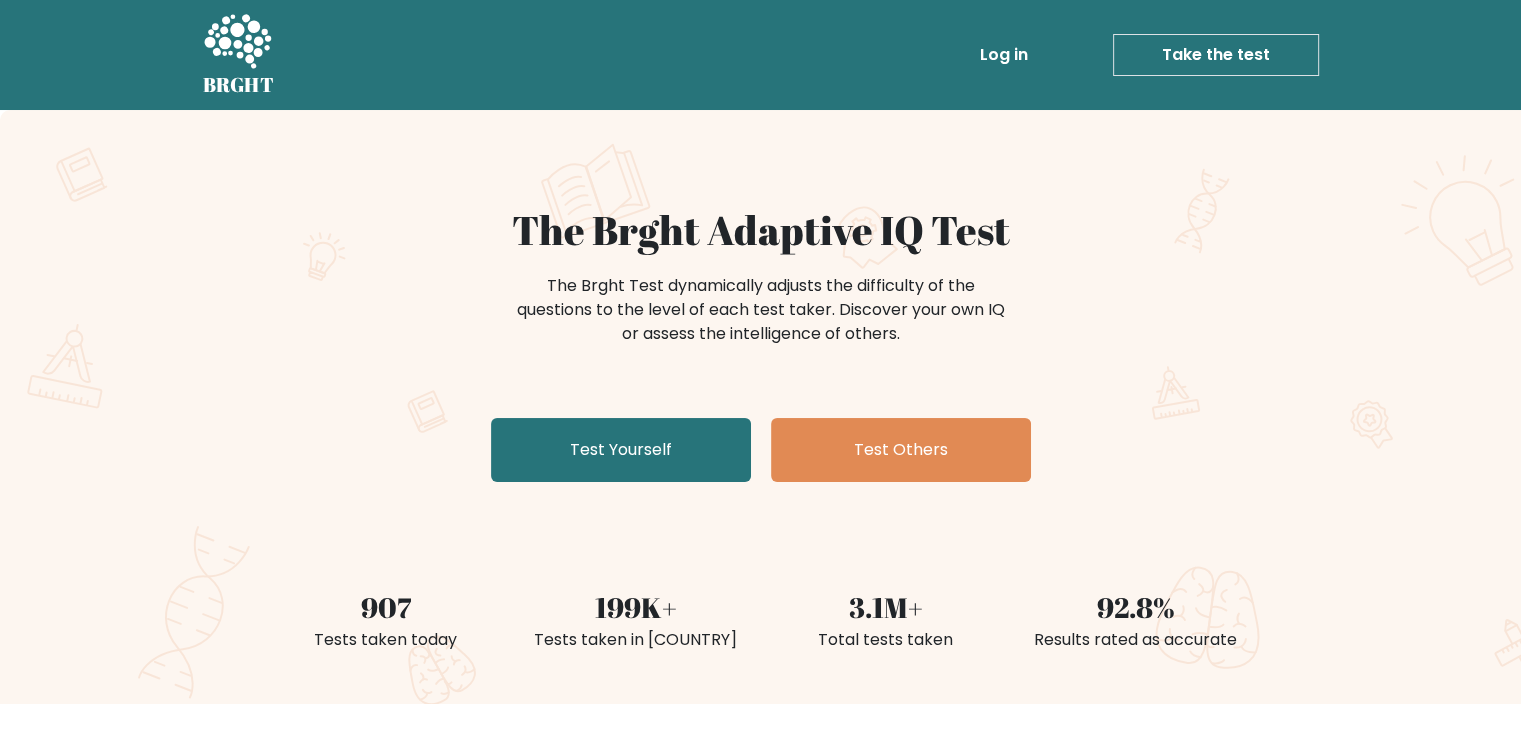 click on "Take the test" at bounding box center (1216, 55) 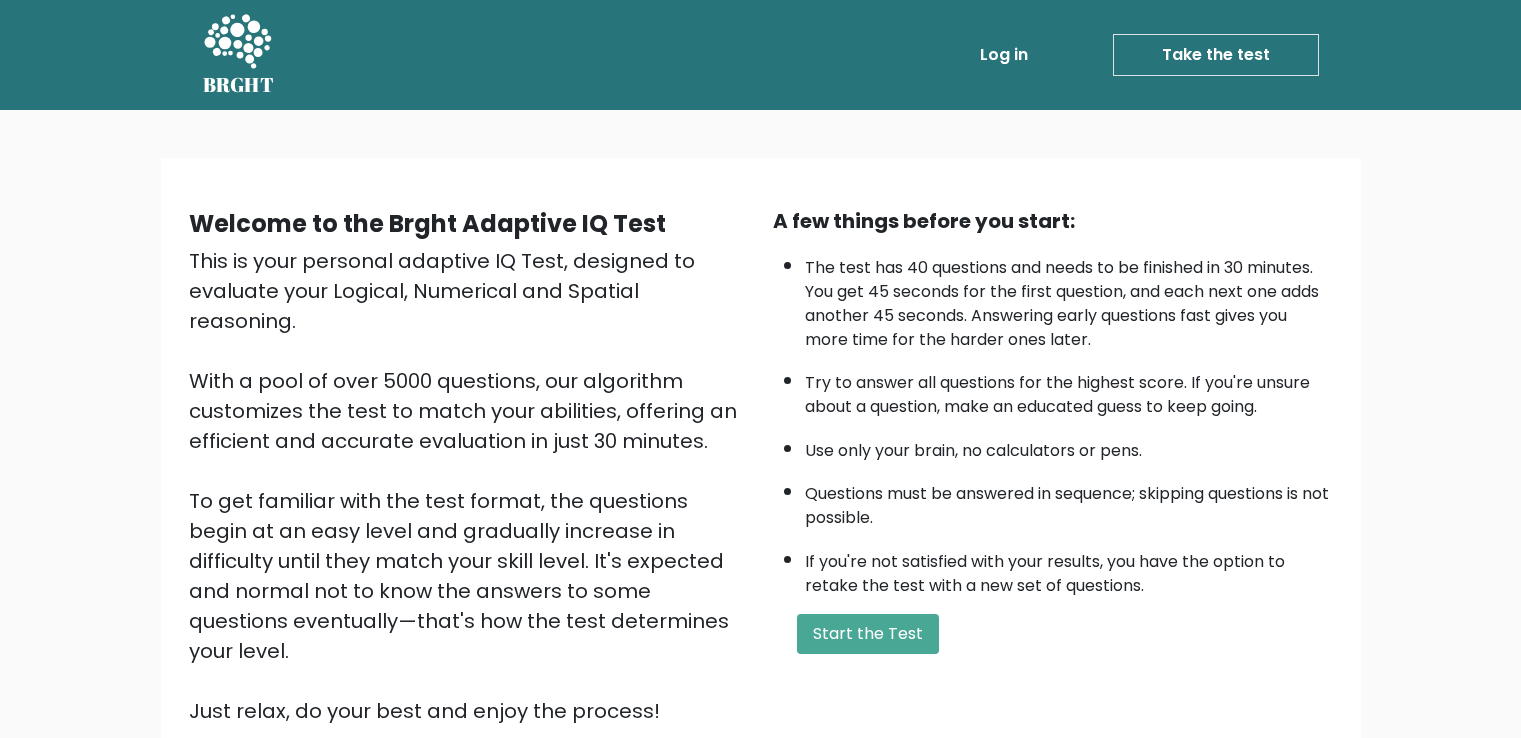 scroll, scrollTop: 0, scrollLeft: 0, axis: both 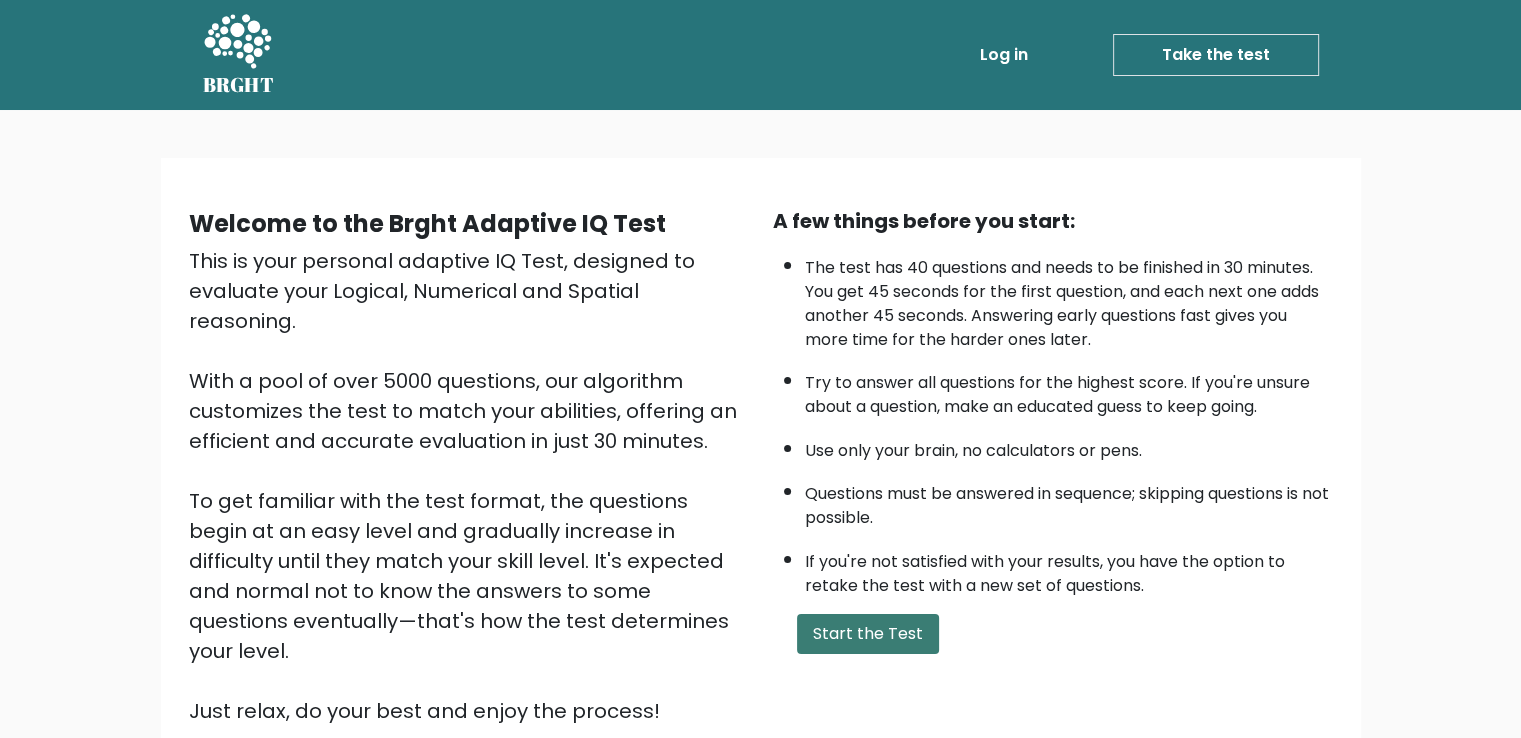 click on "Start the Test" at bounding box center (868, 634) 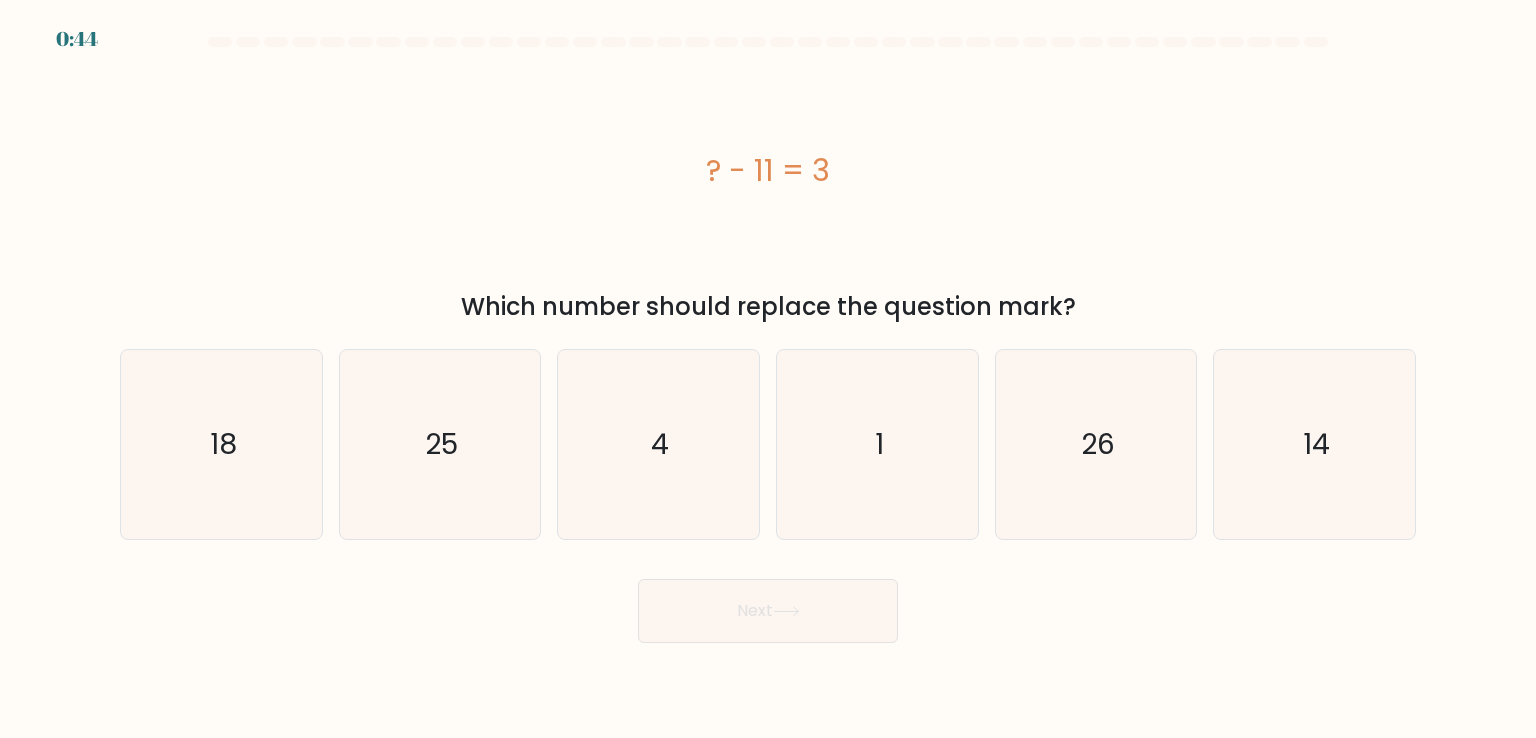 scroll, scrollTop: 0, scrollLeft: 0, axis: both 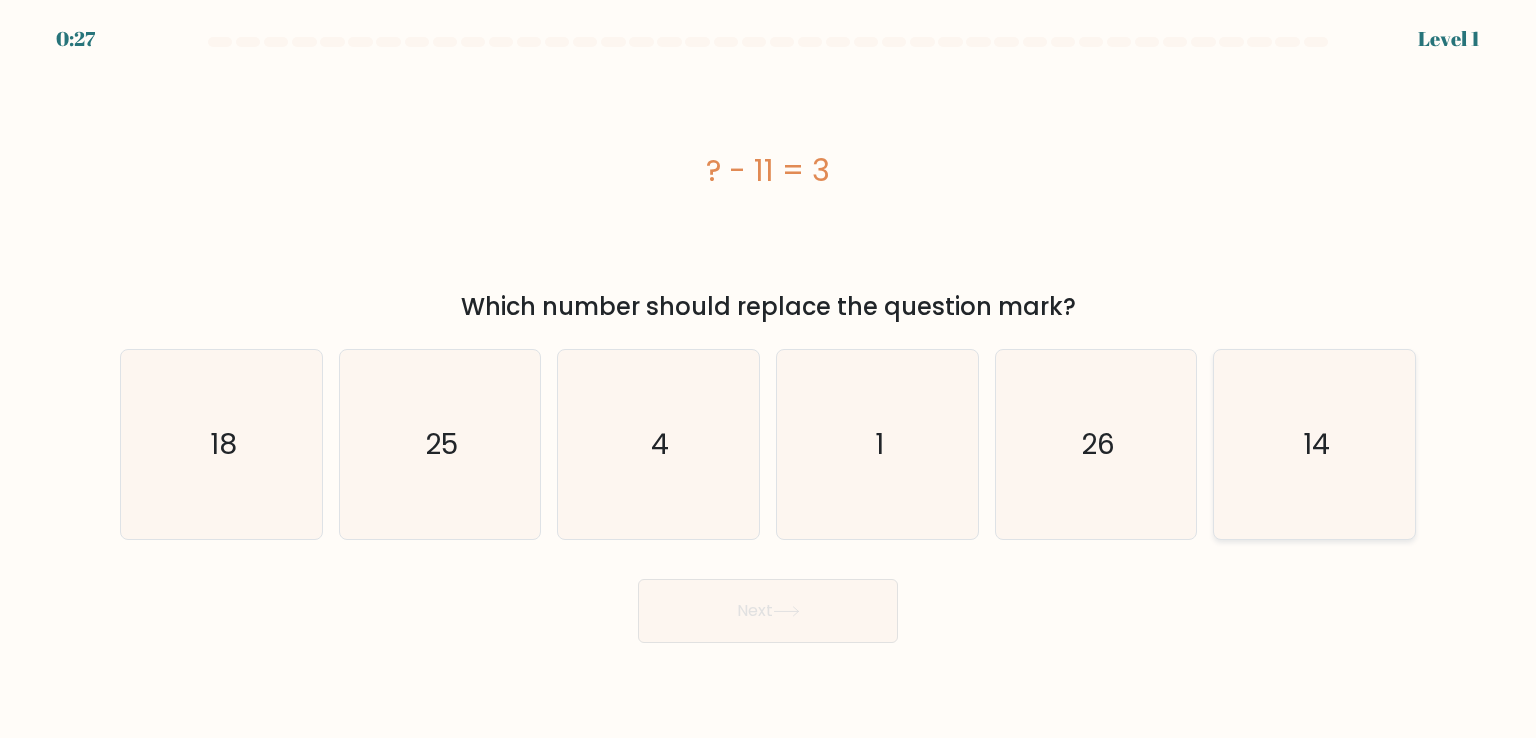 click on "14" 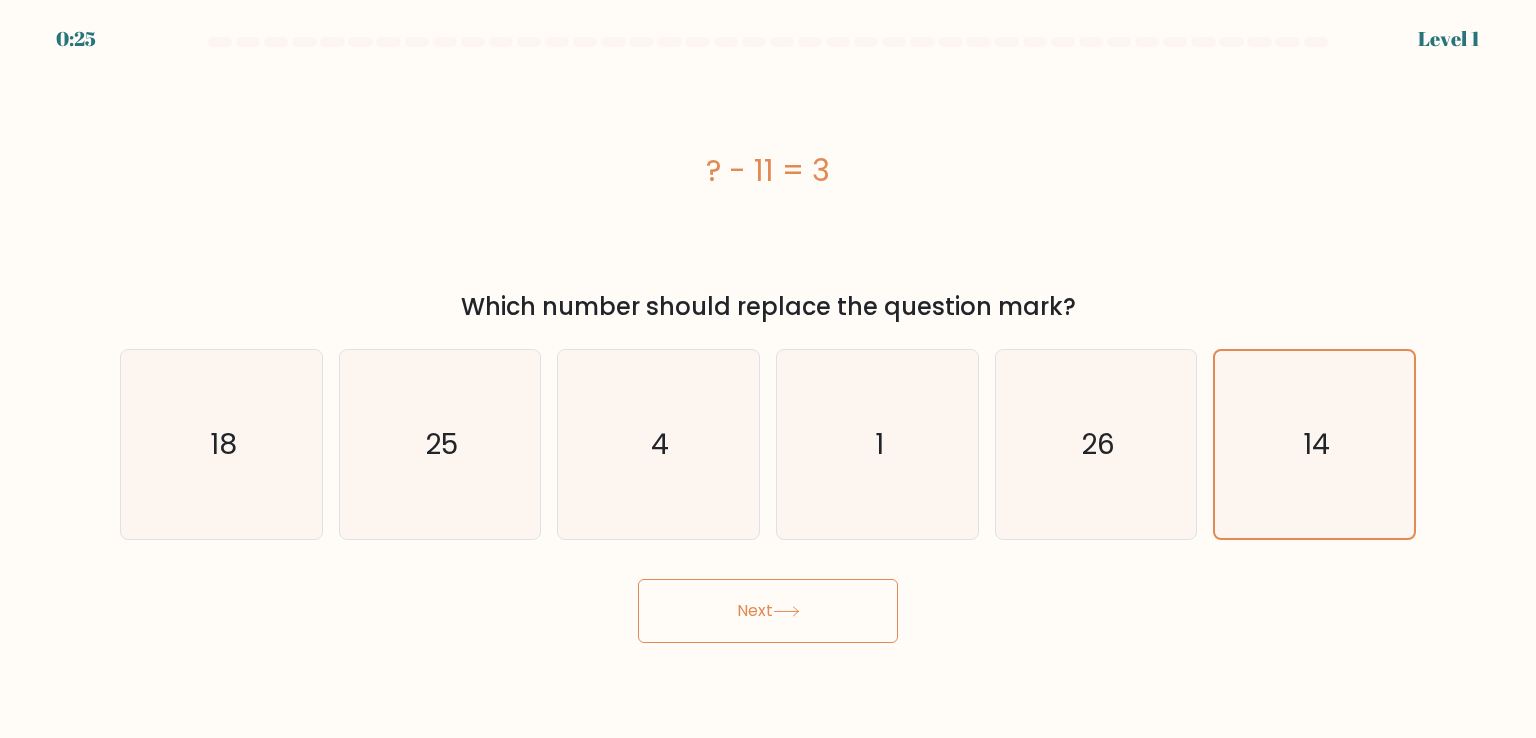 click on "Next" at bounding box center [768, 611] 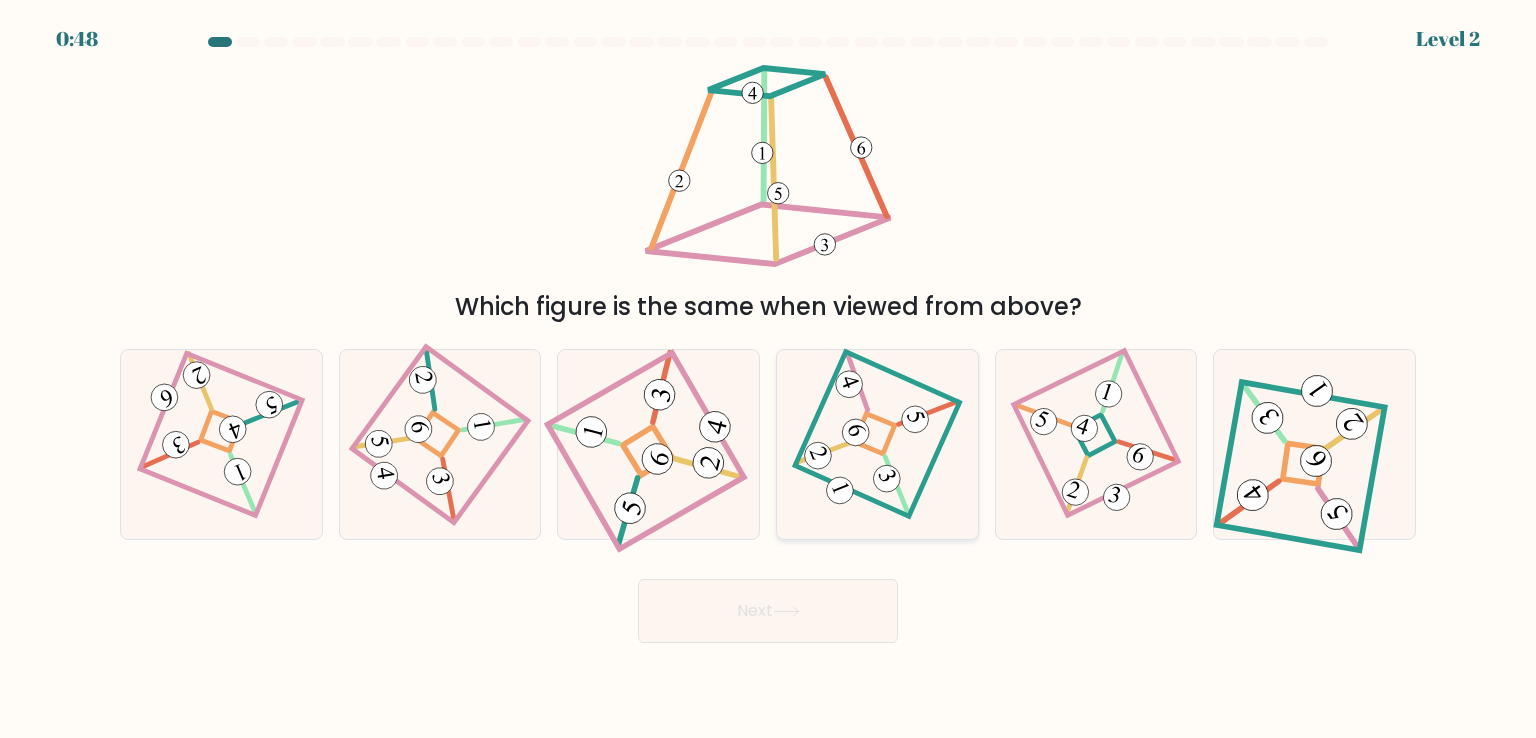 click 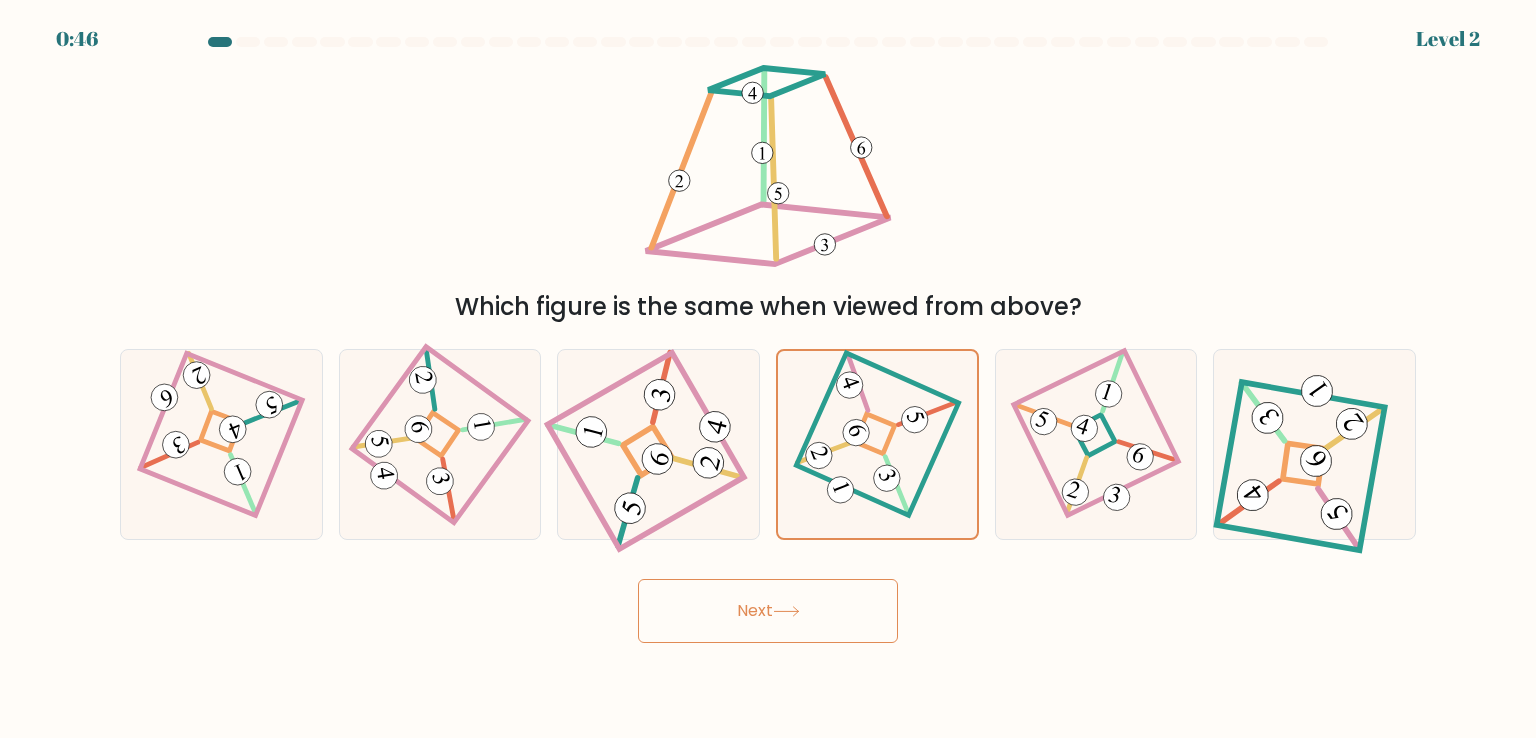 click on "Next" at bounding box center (768, 611) 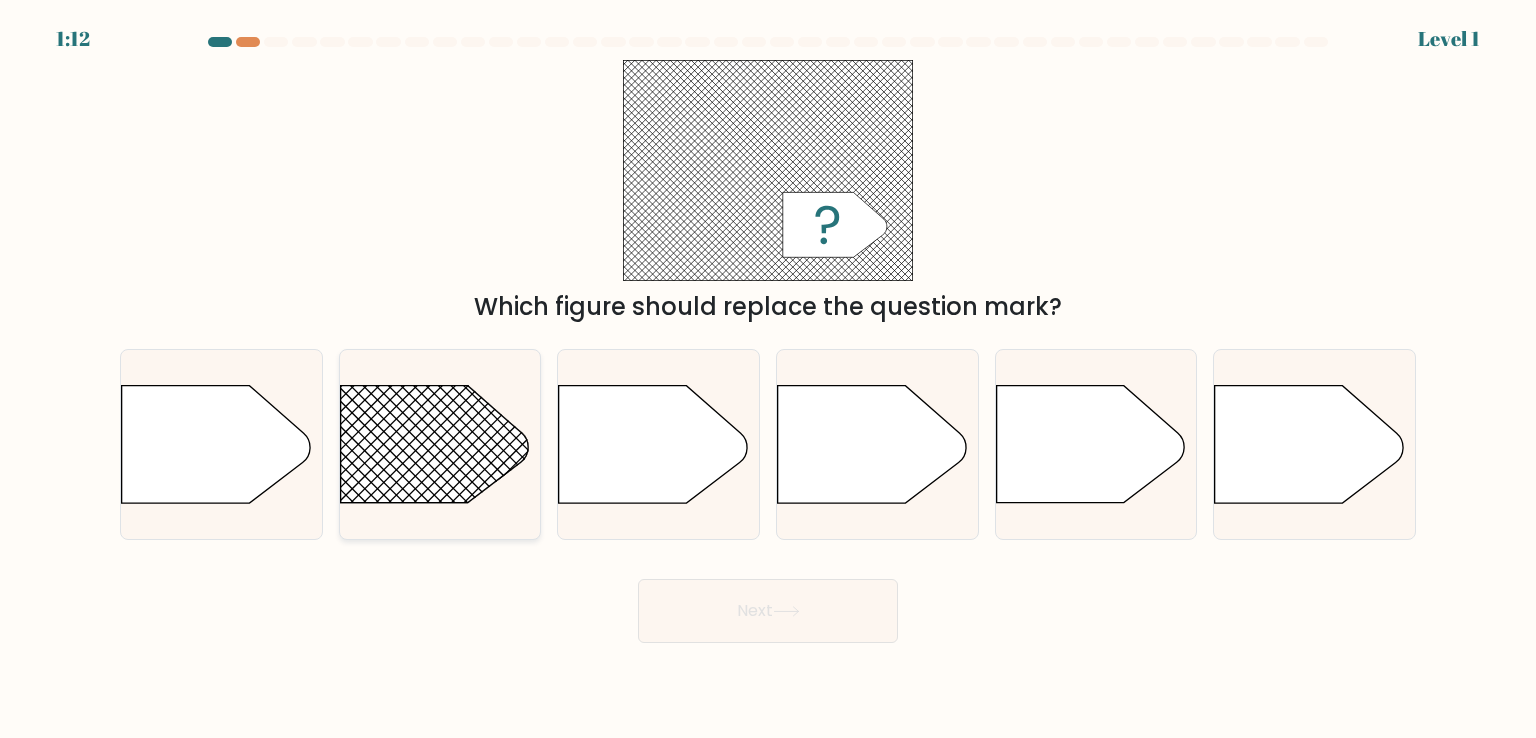 click 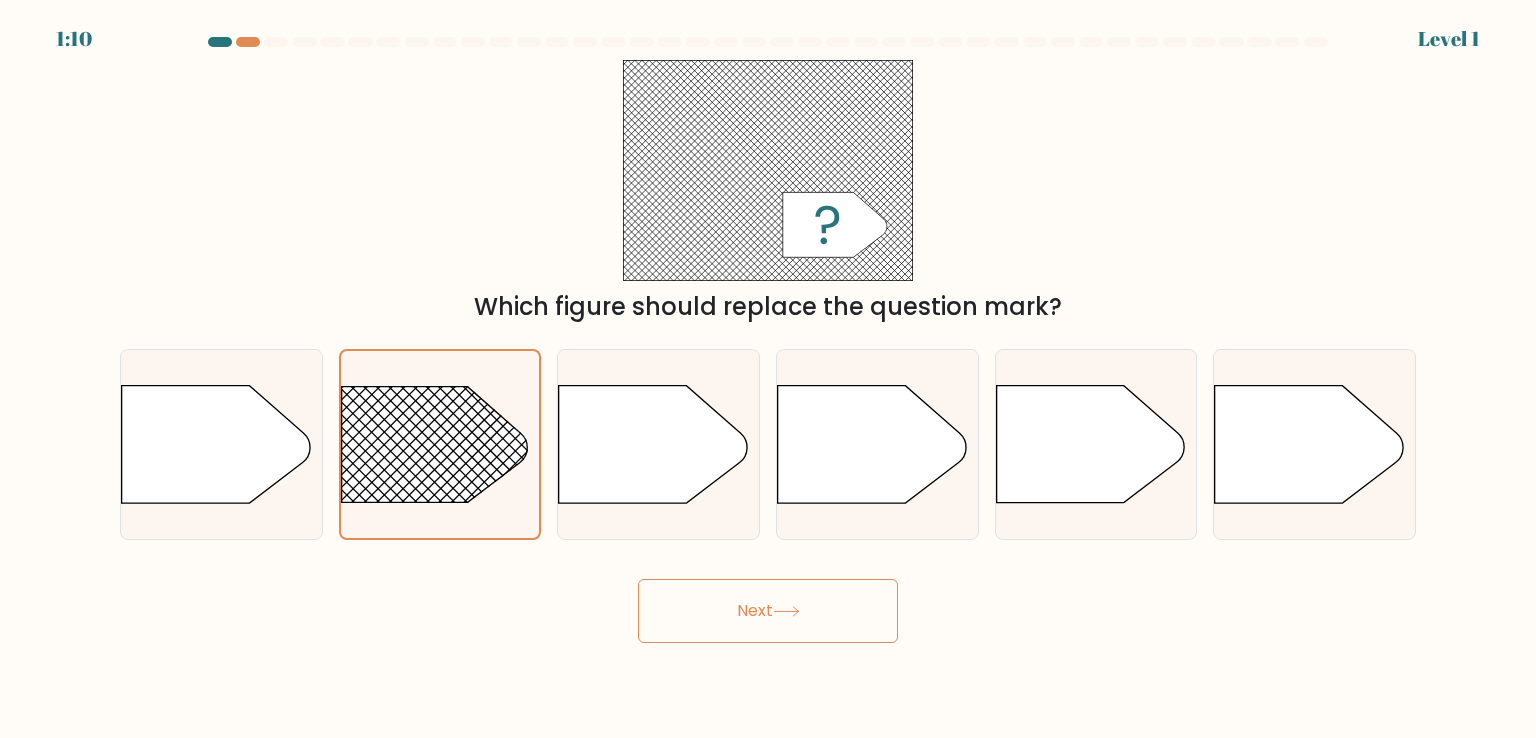 click on "Next" at bounding box center (768, 611) 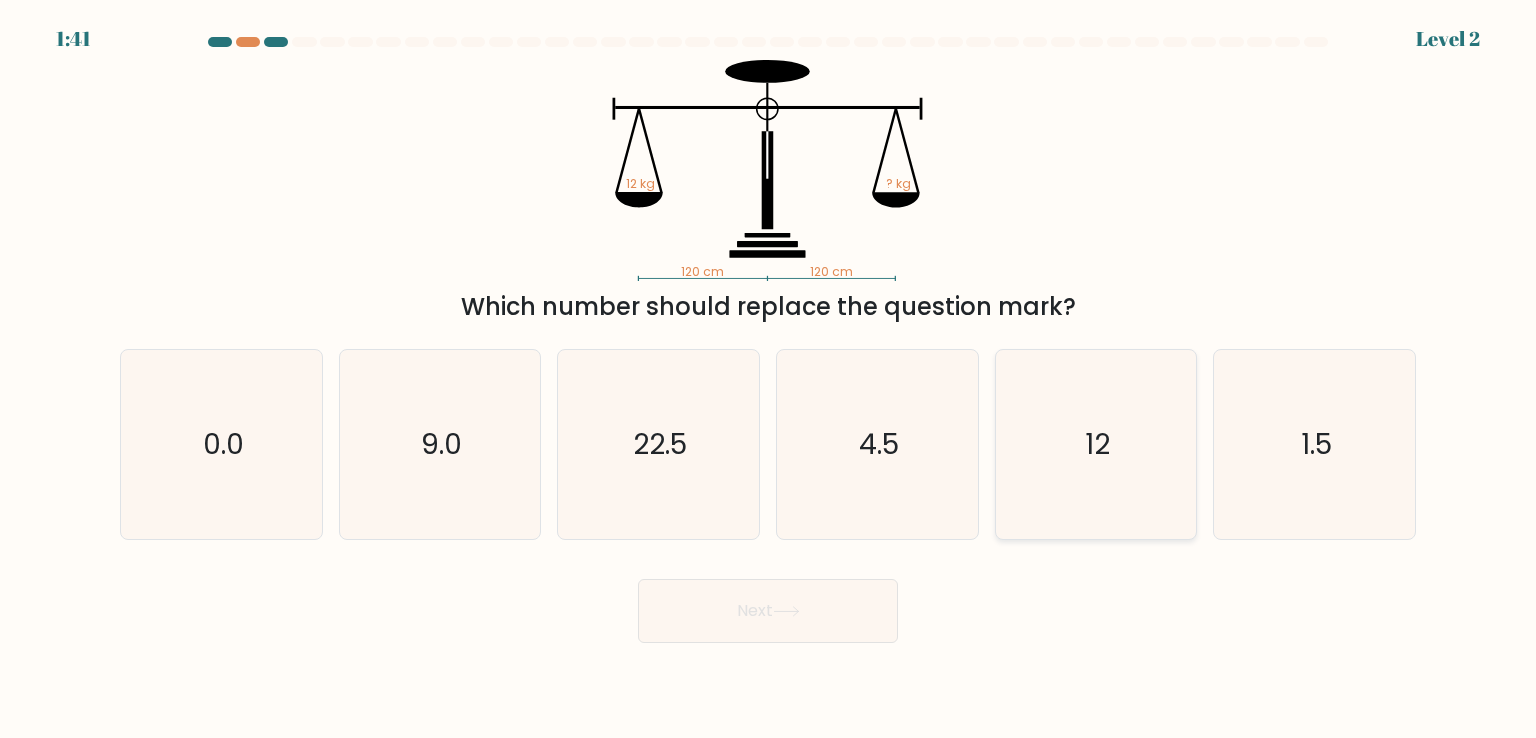 click on "12" 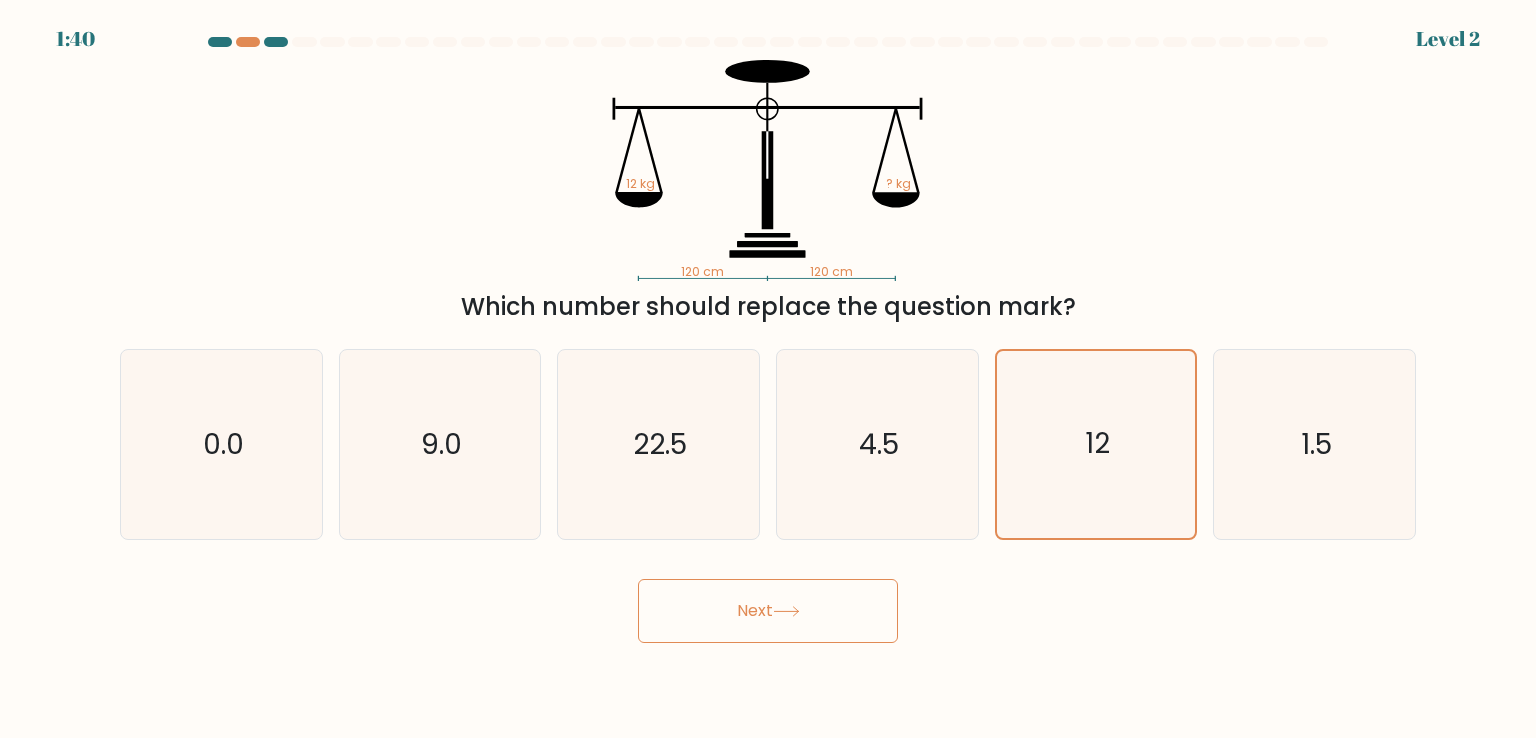 click on "Next" at bounding box center [768, 611] 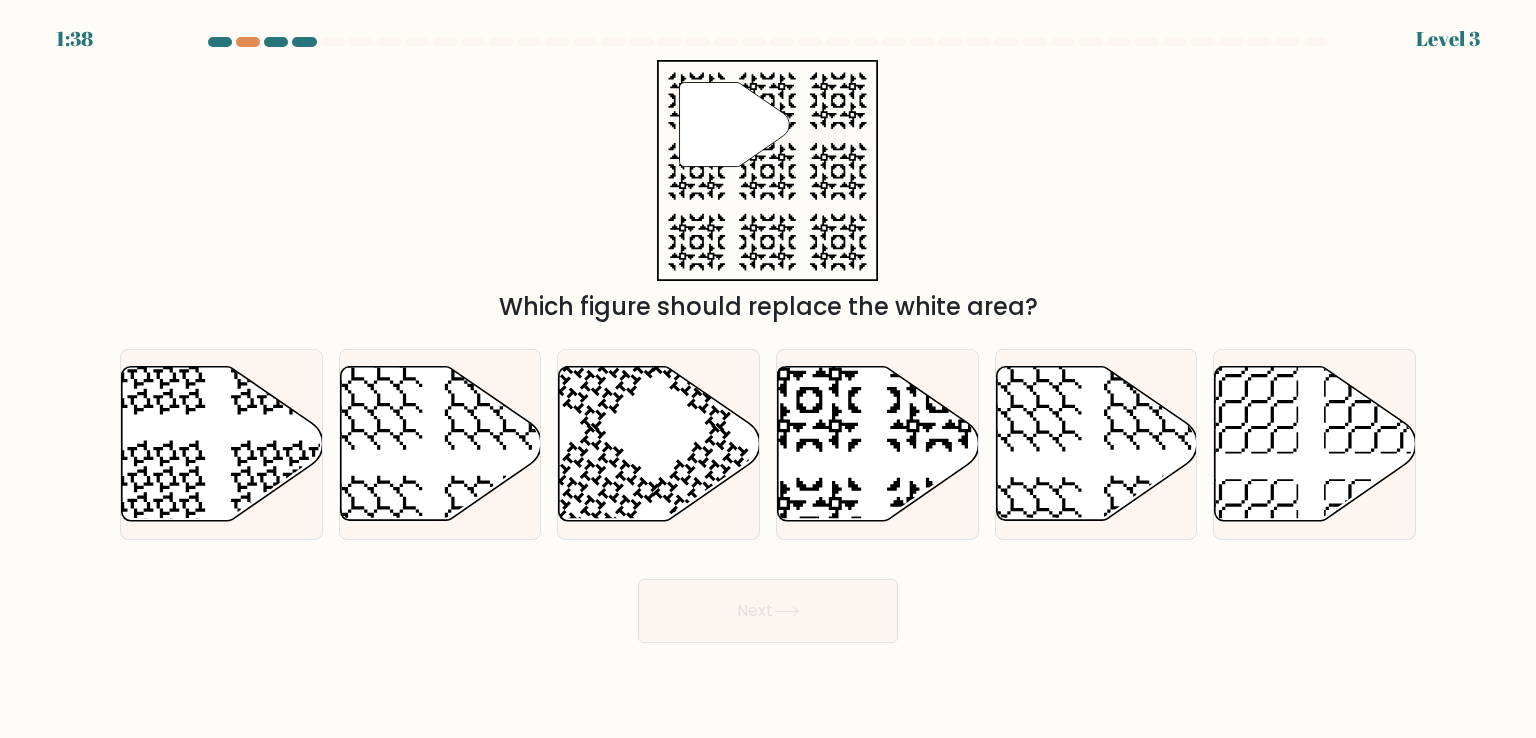 click on "Next" at bounding box center [768, 611] 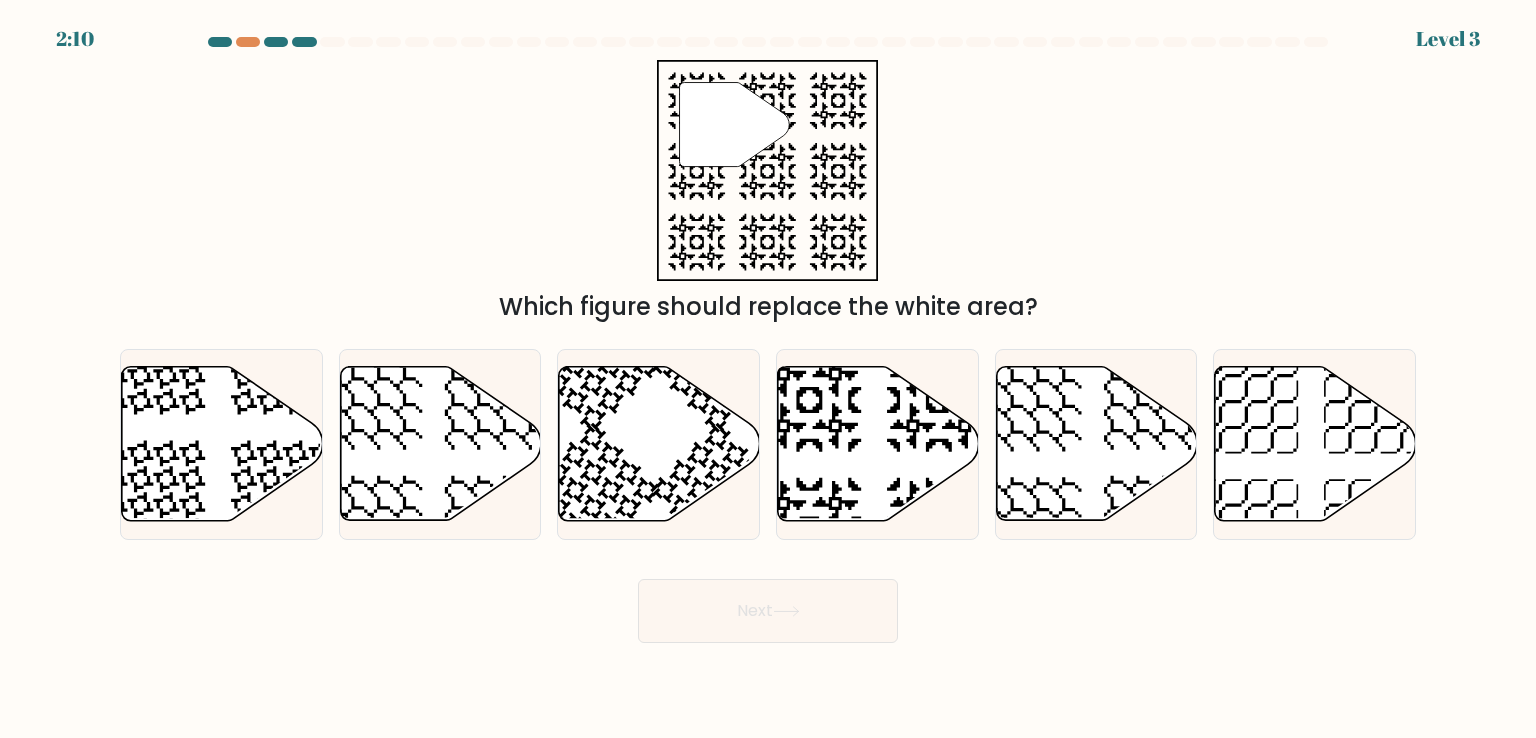 click on "Next" at bounding box center (768, 603) 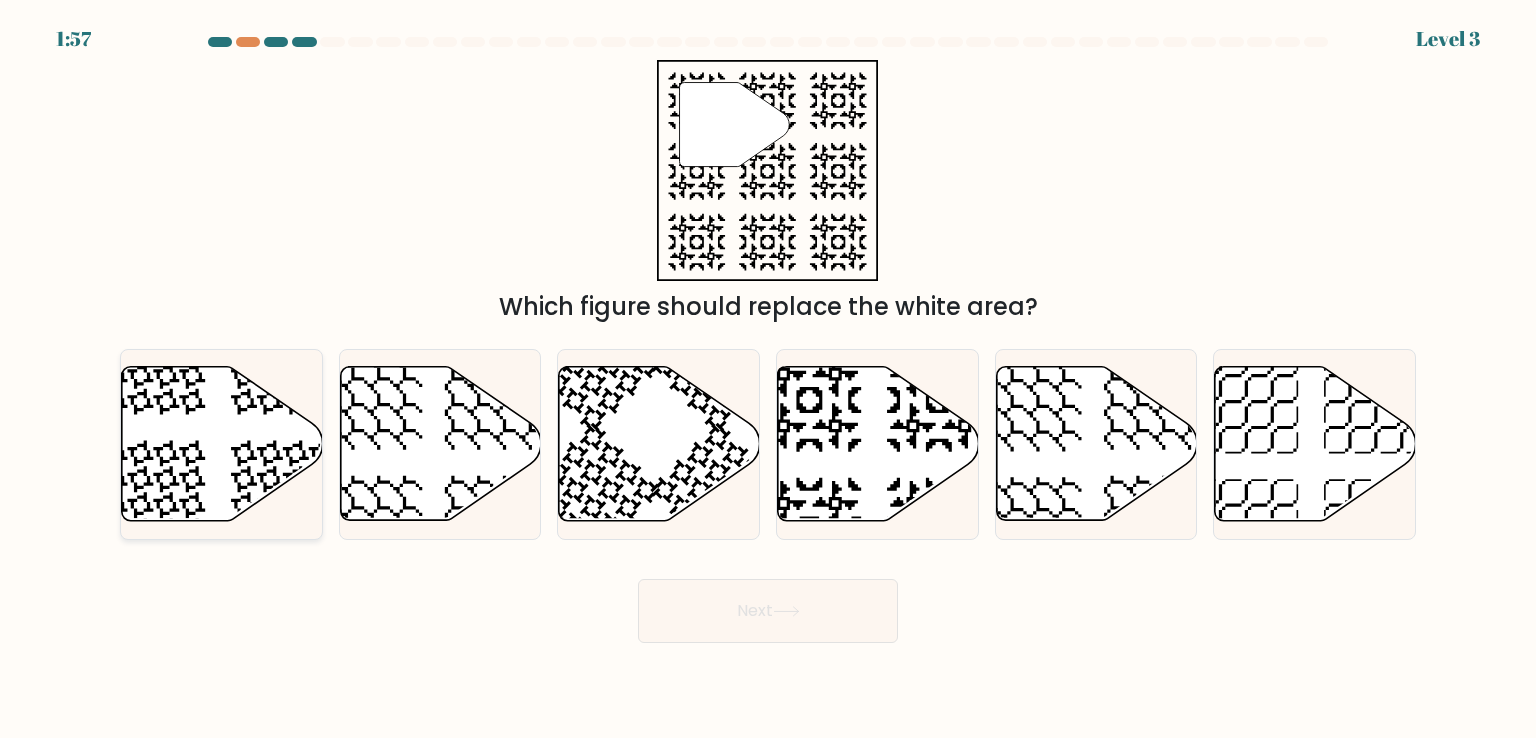 click 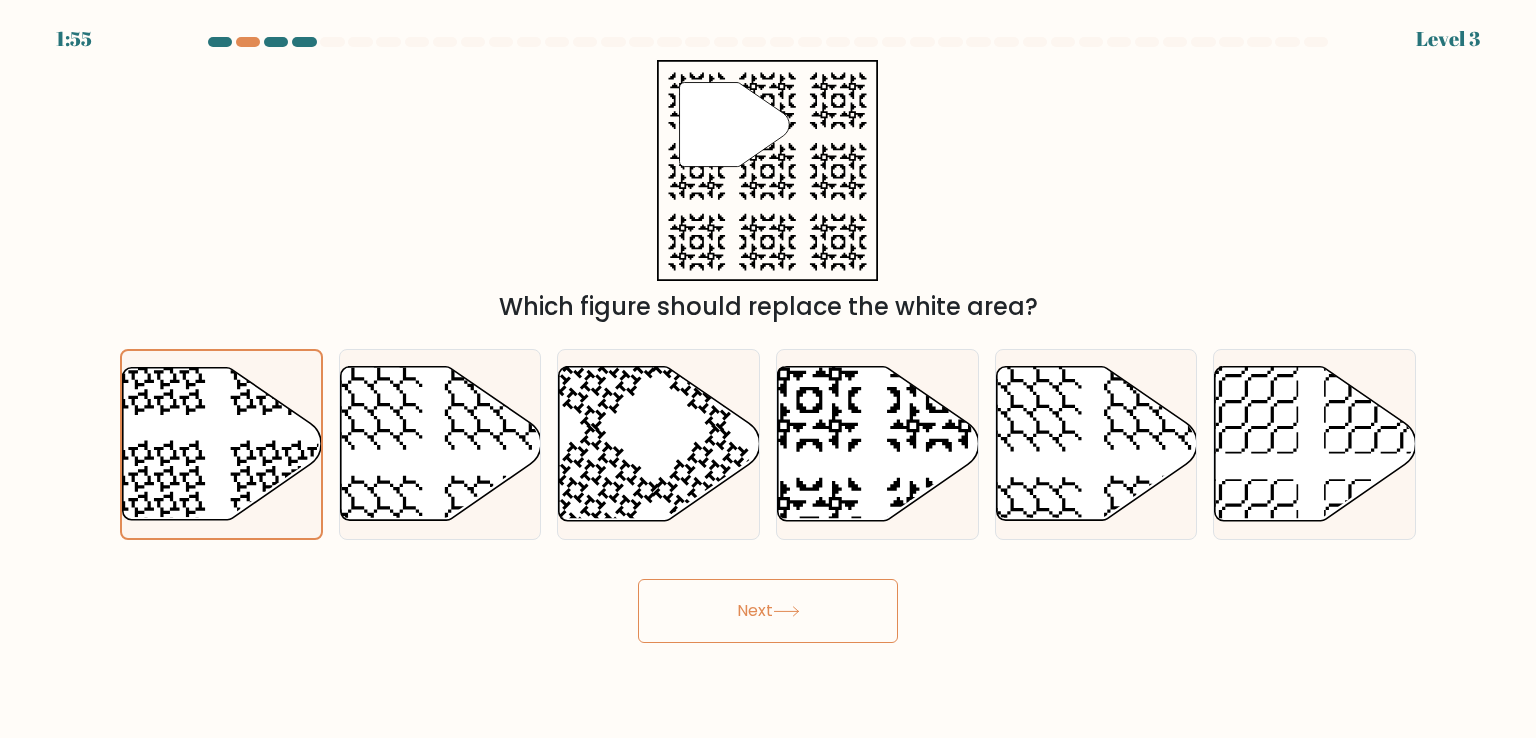 click on "Next" at bounding box center [768, 611] 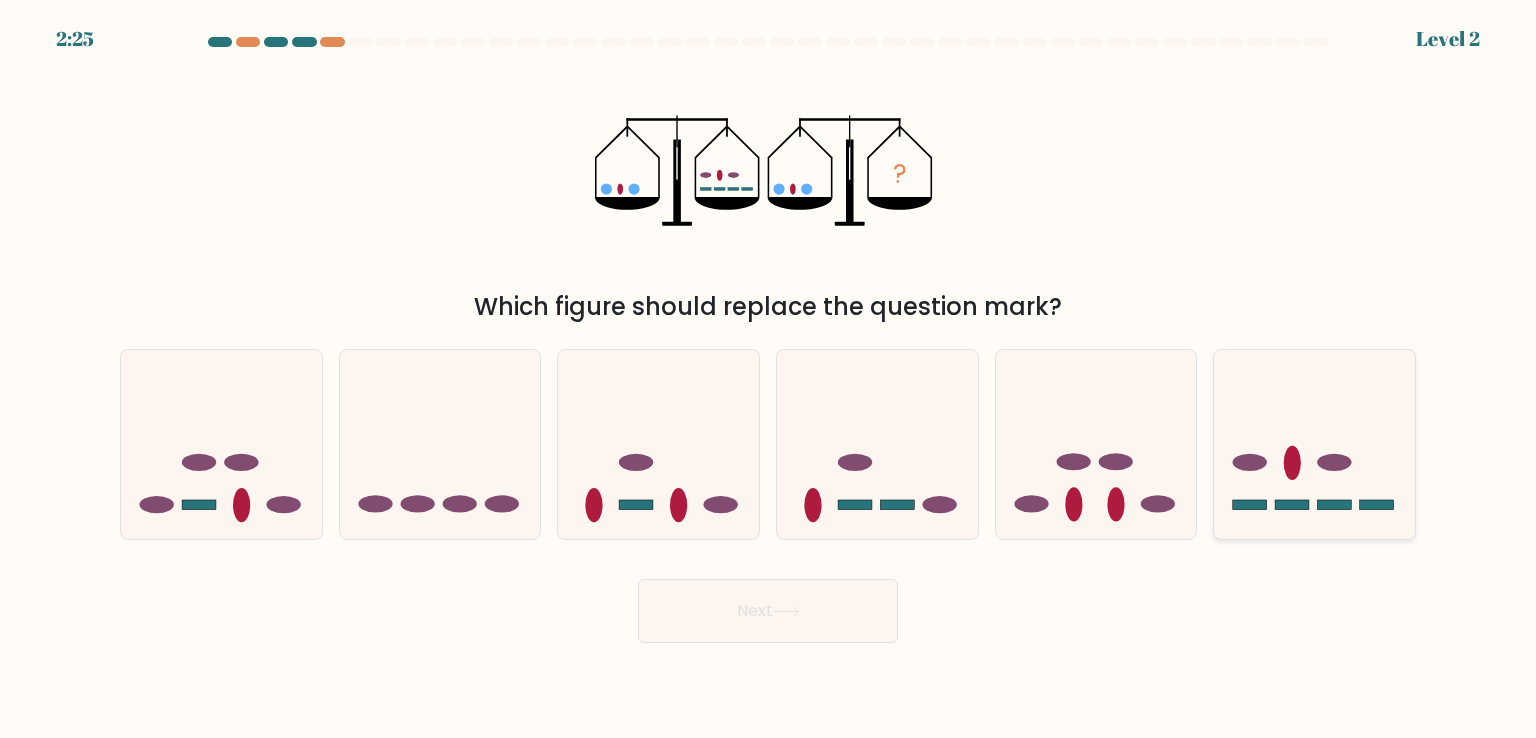 click 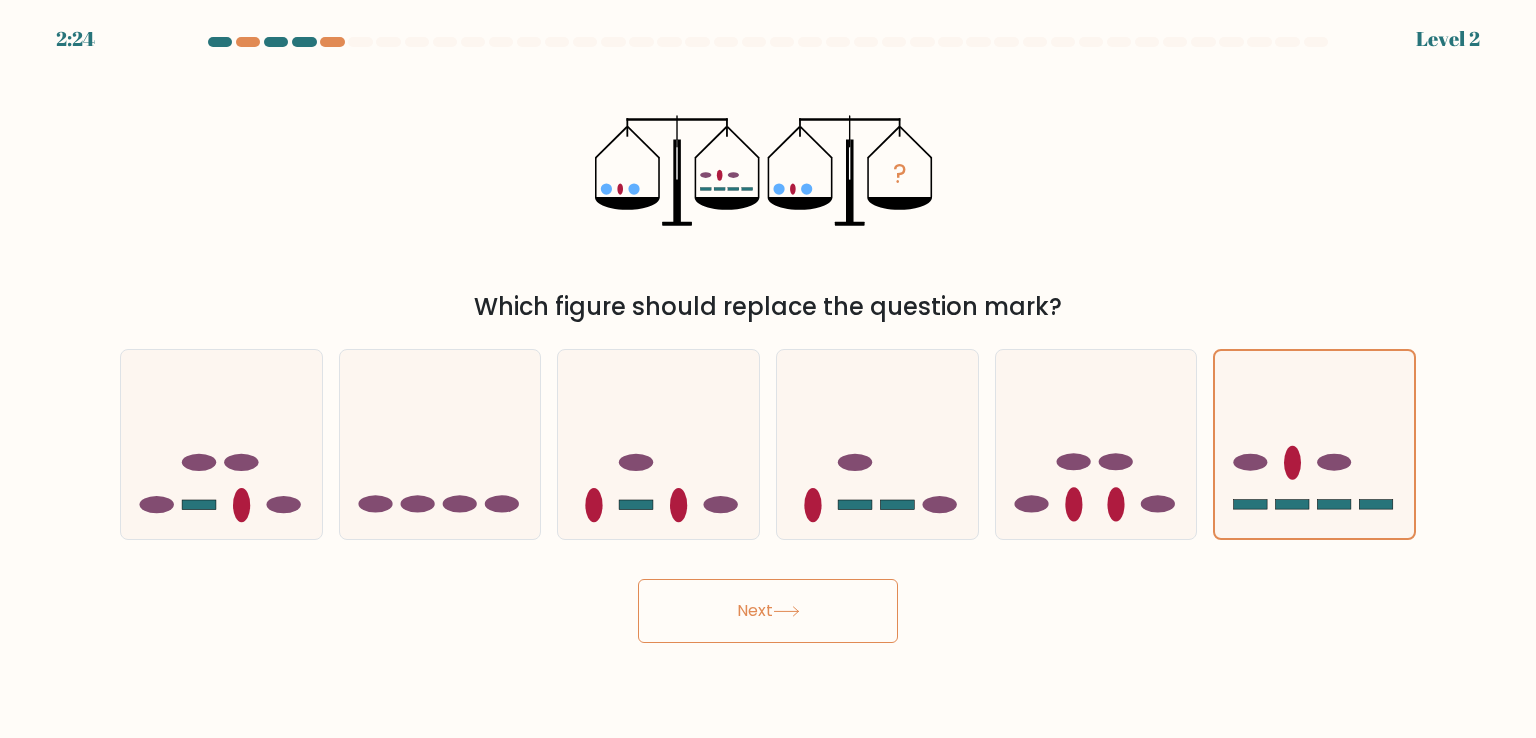 click 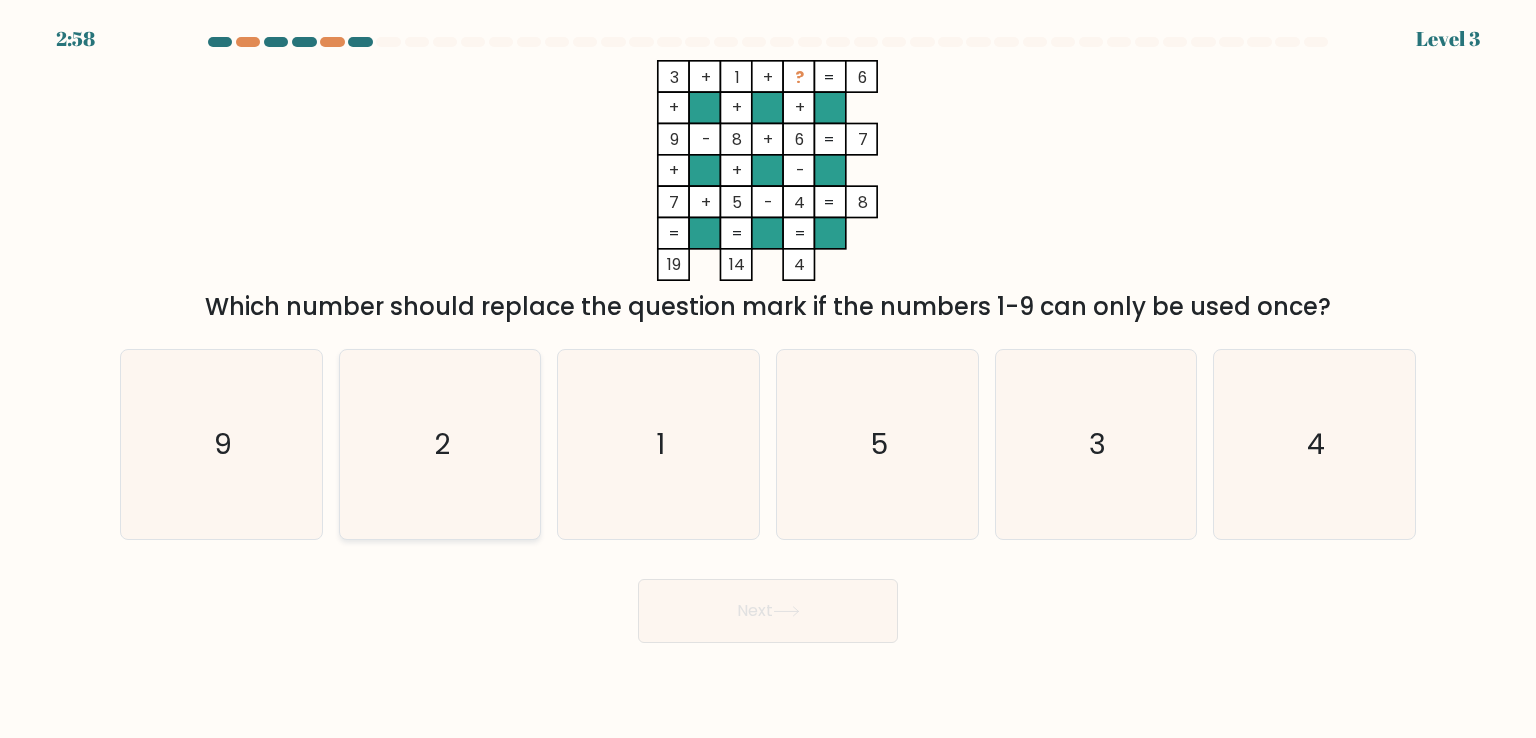 click on "2" 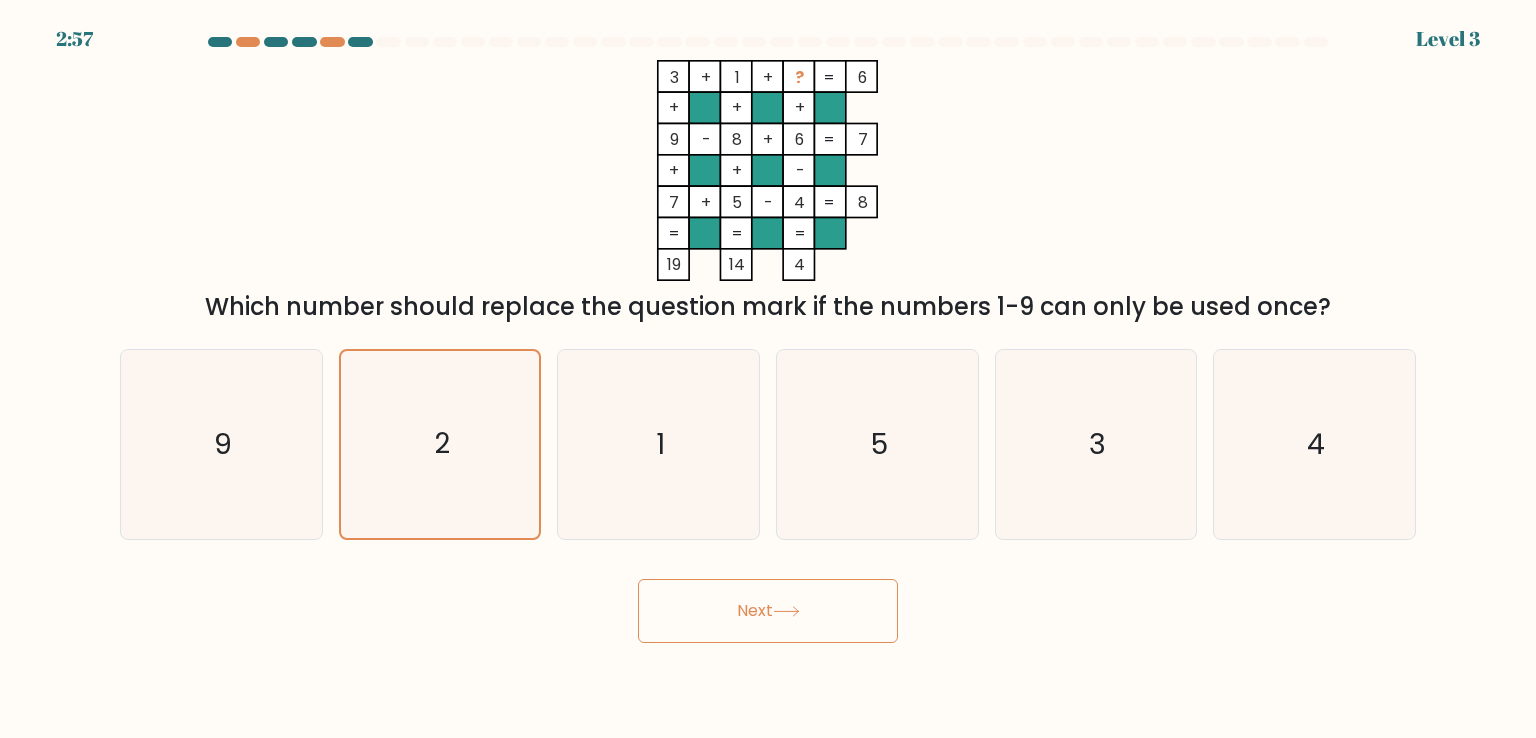 click 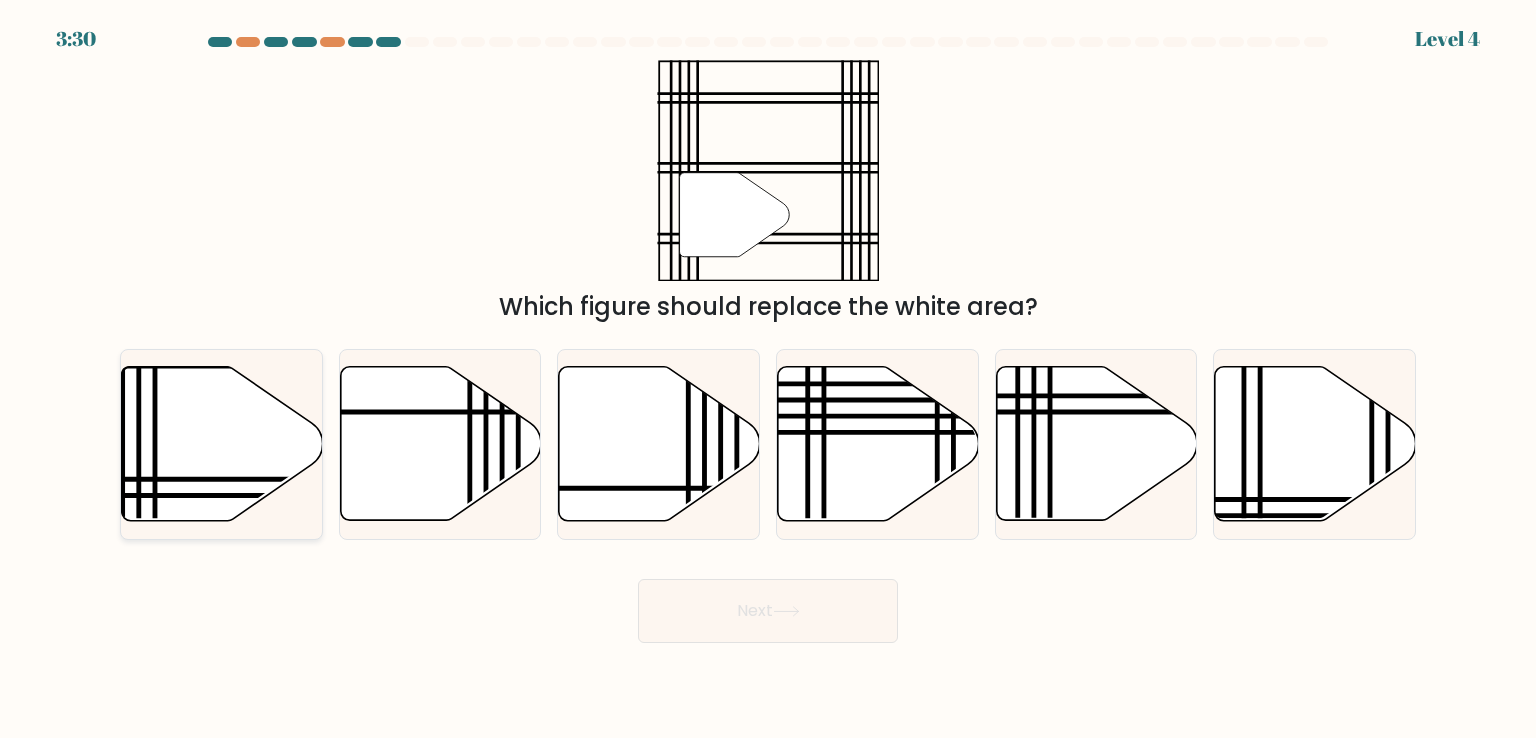 click 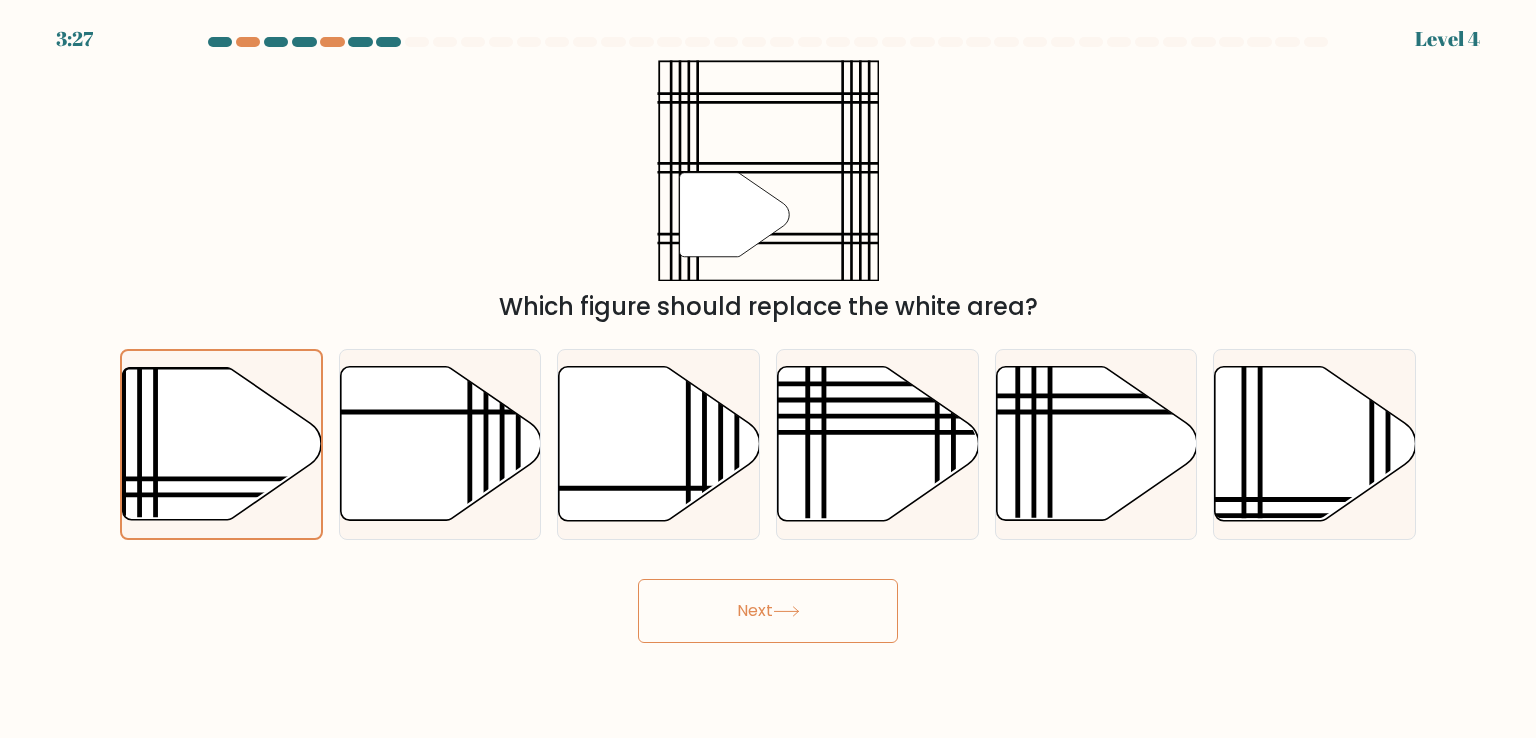 click on "Next" at bounding box center [768, 611] 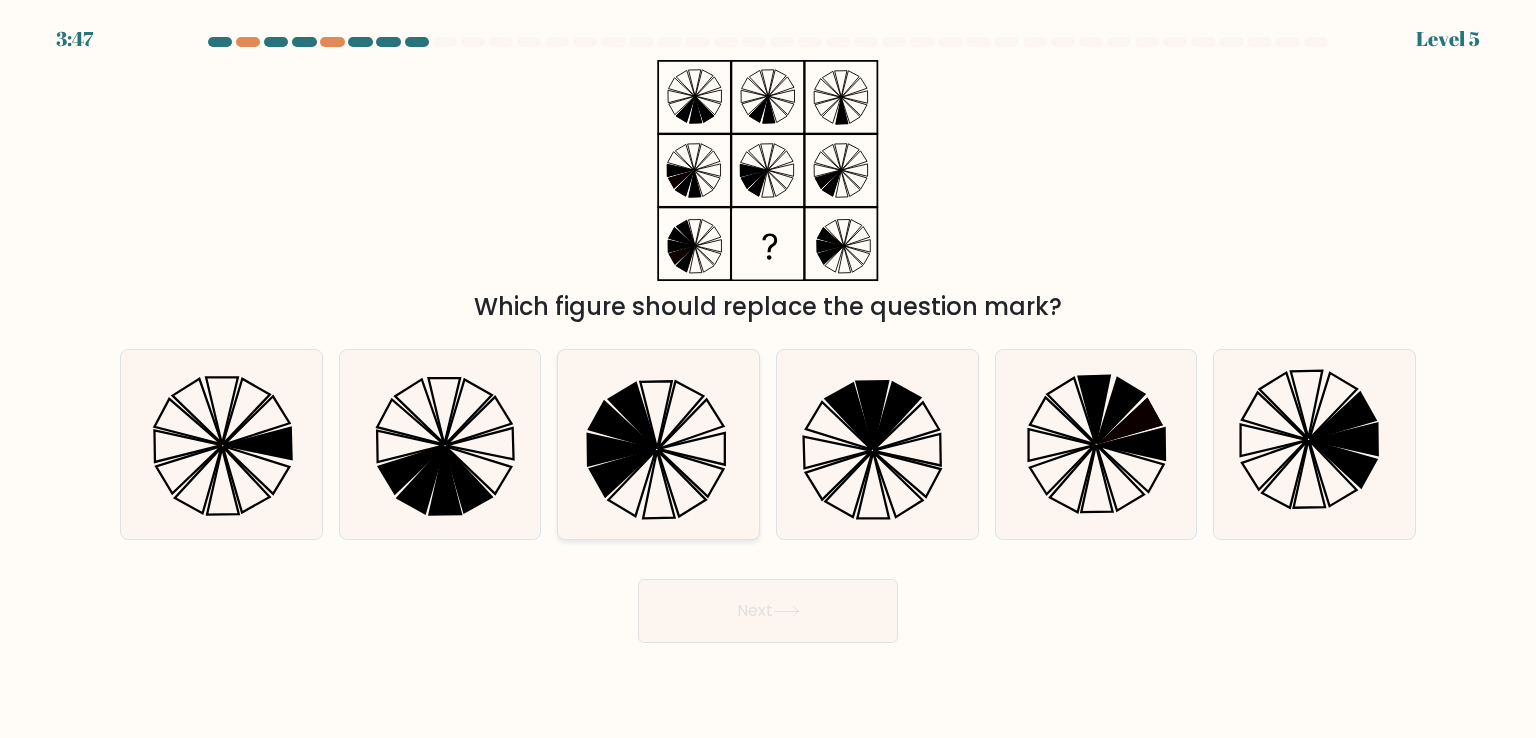 click 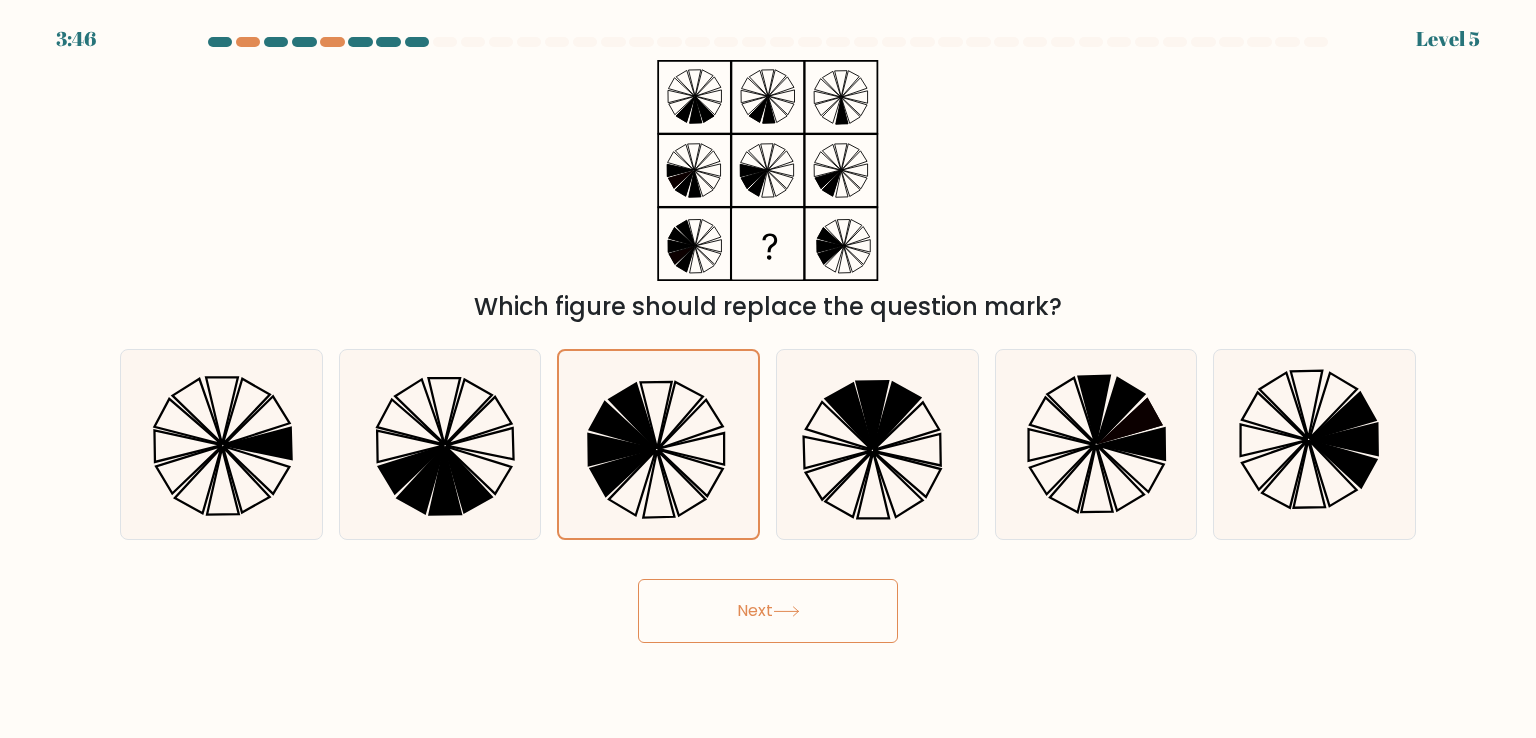 click on "Next" at bounding box center [768, 611] 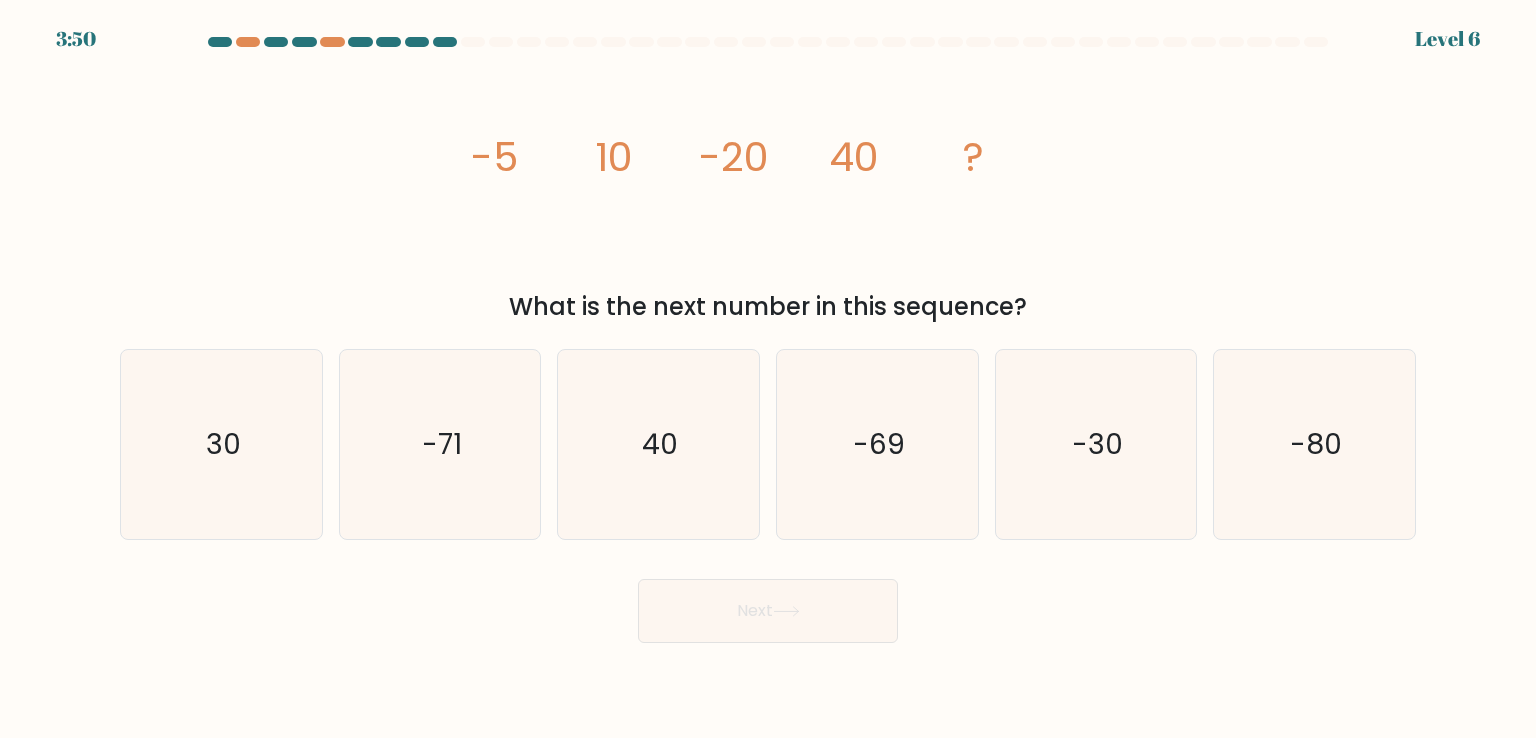 click on "a.
[NUMBER]
b.
[NUMBER]
c. [NUMBER] d." at bounding box center [768, 436] 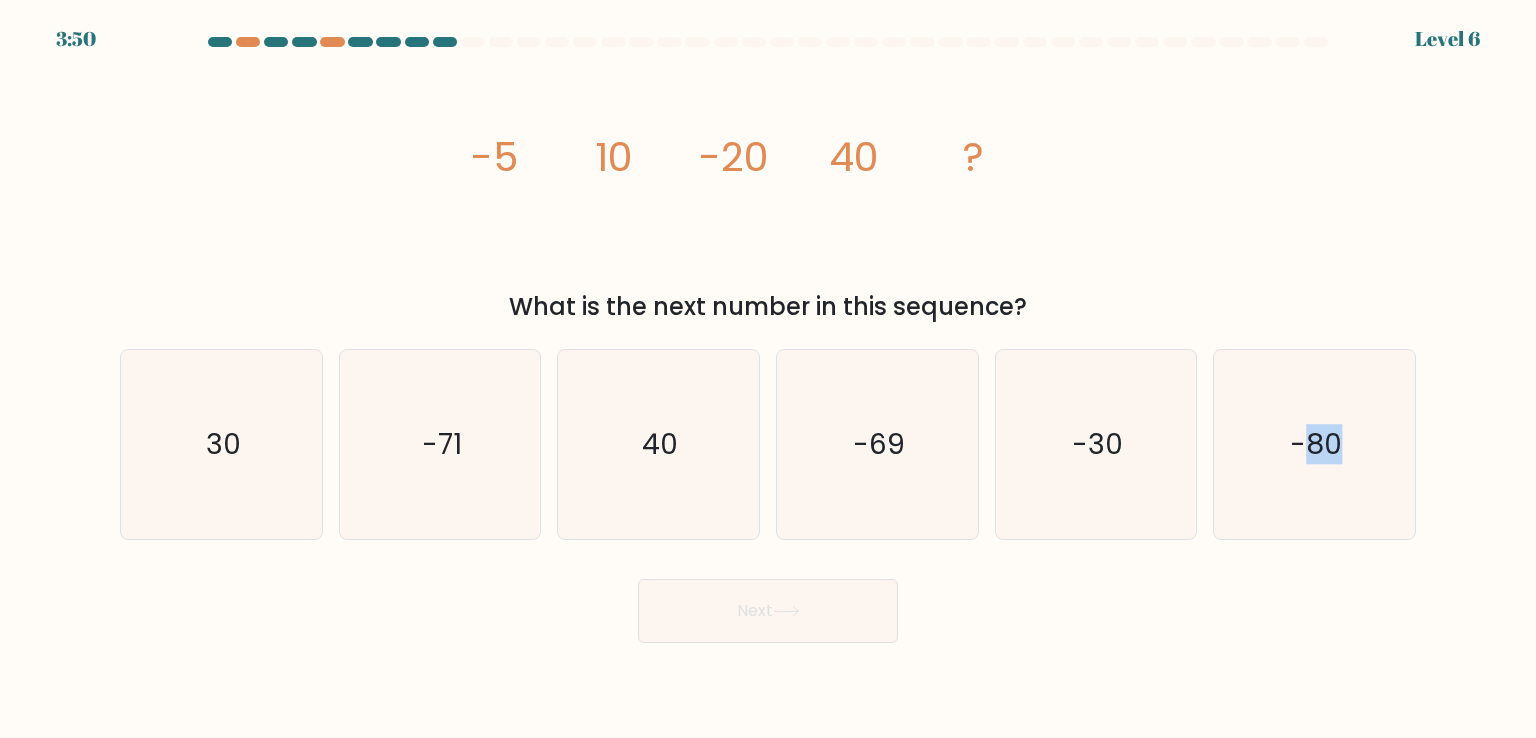 click on "a.
[NUMBER]
b.
[NUMBER]
c. [NUMBER] d." at bounding box center [768, 436] 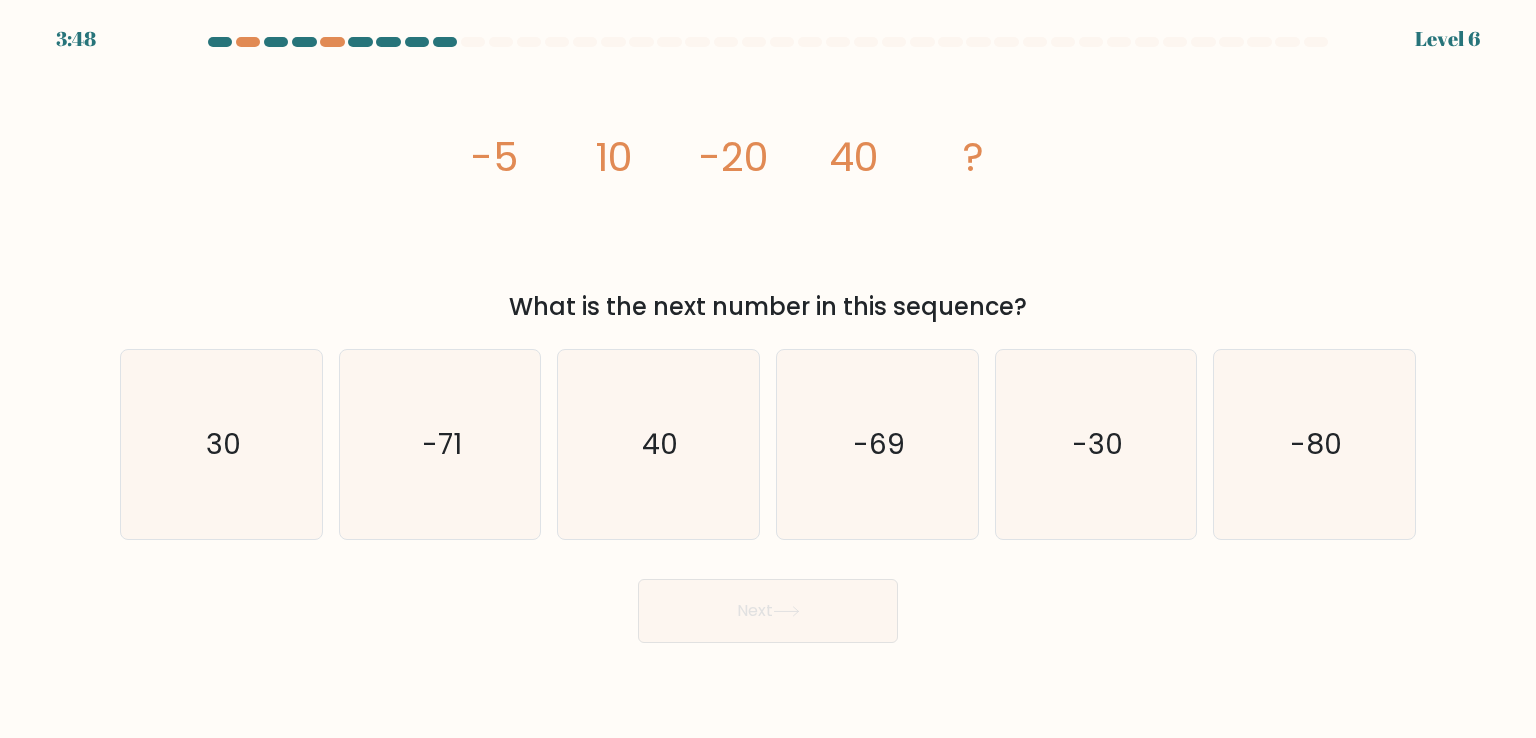 click at bounding box center [768, 340] 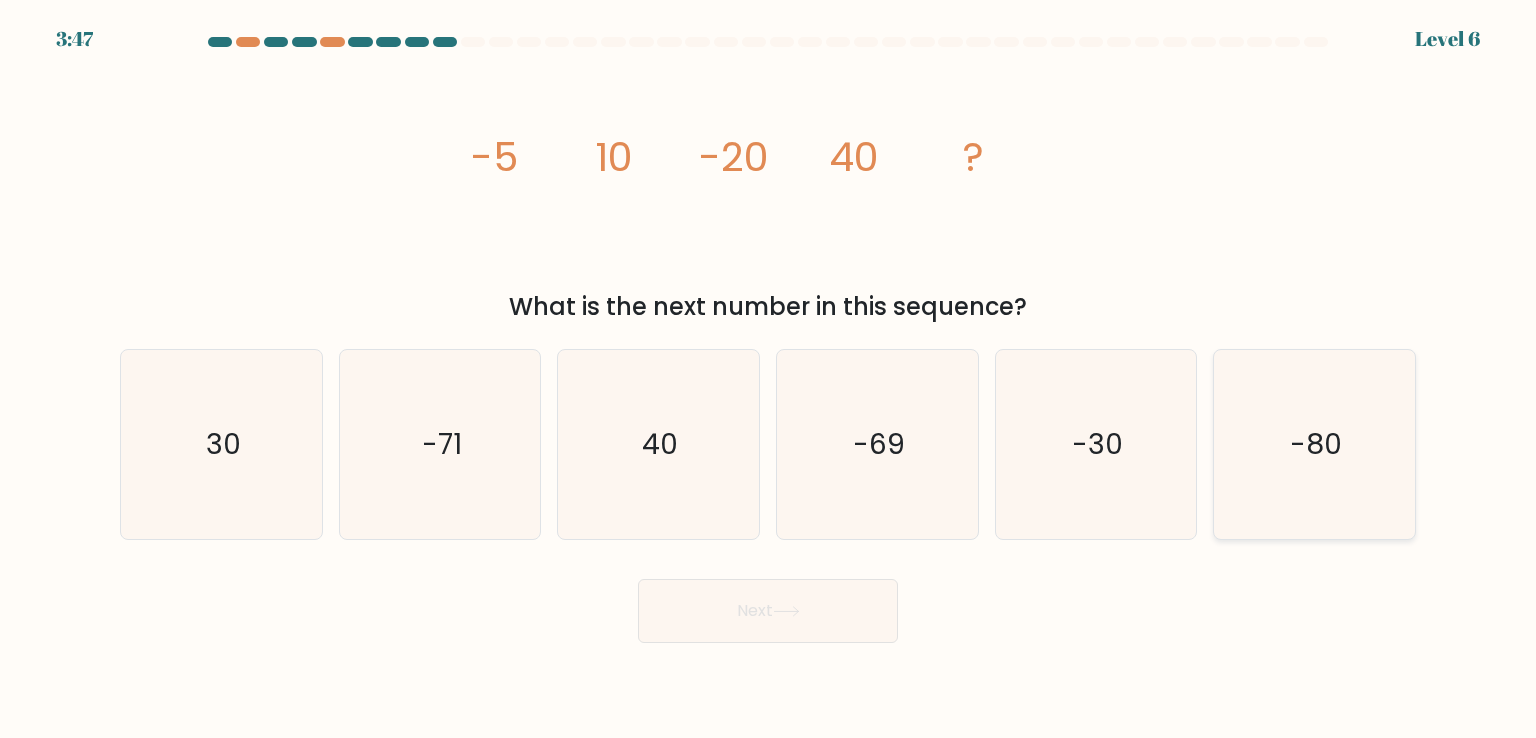 click on "-80" 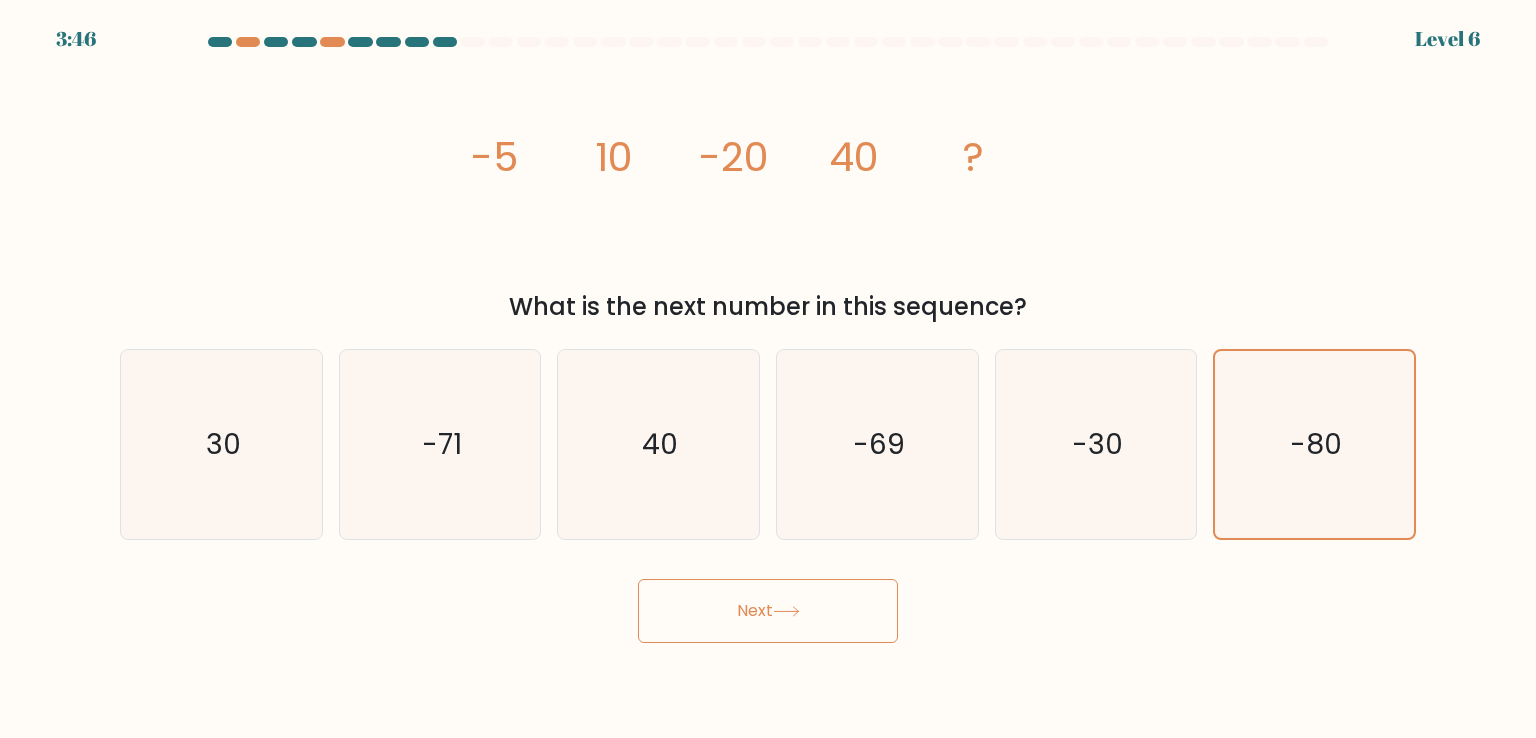 click on "Next" at bounding box center [768, 611] 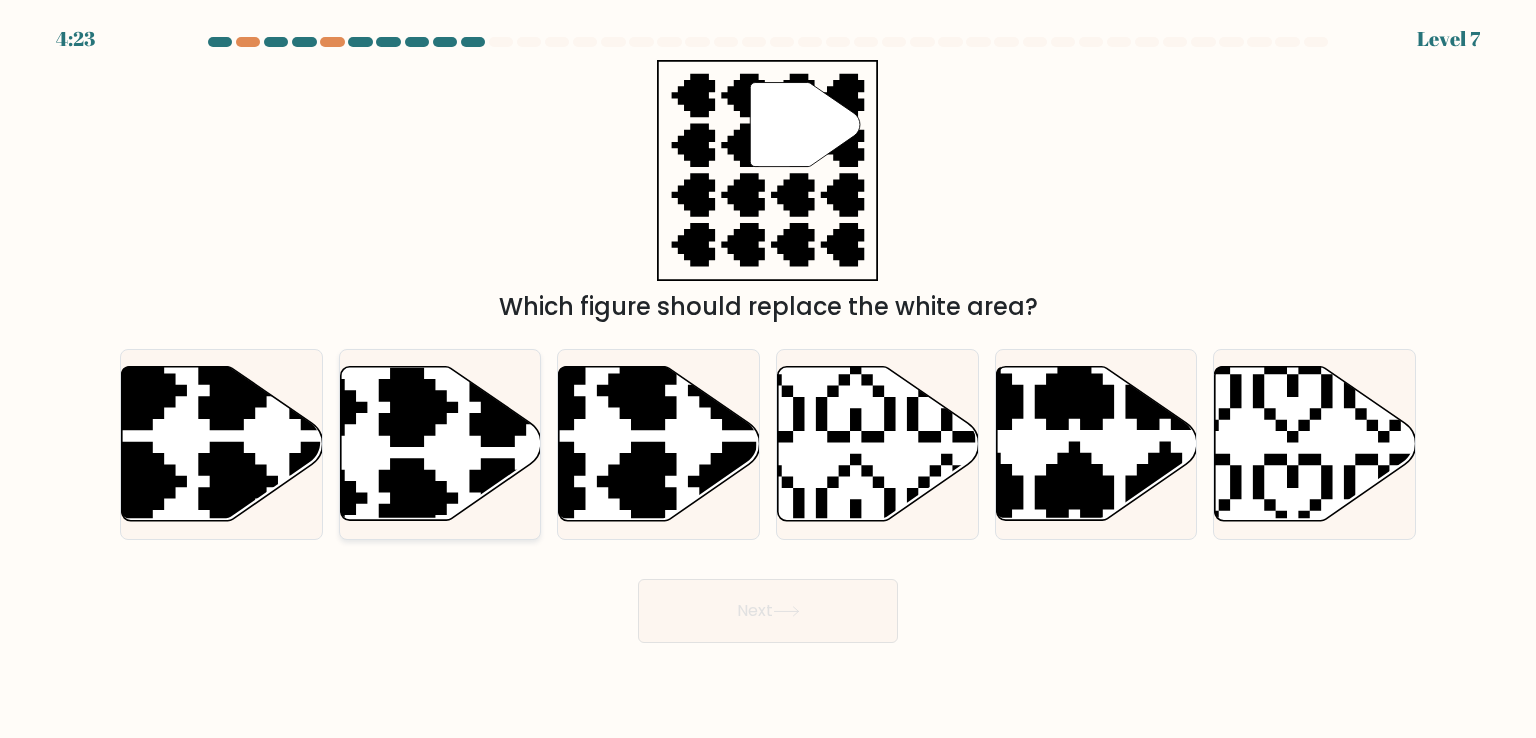 click 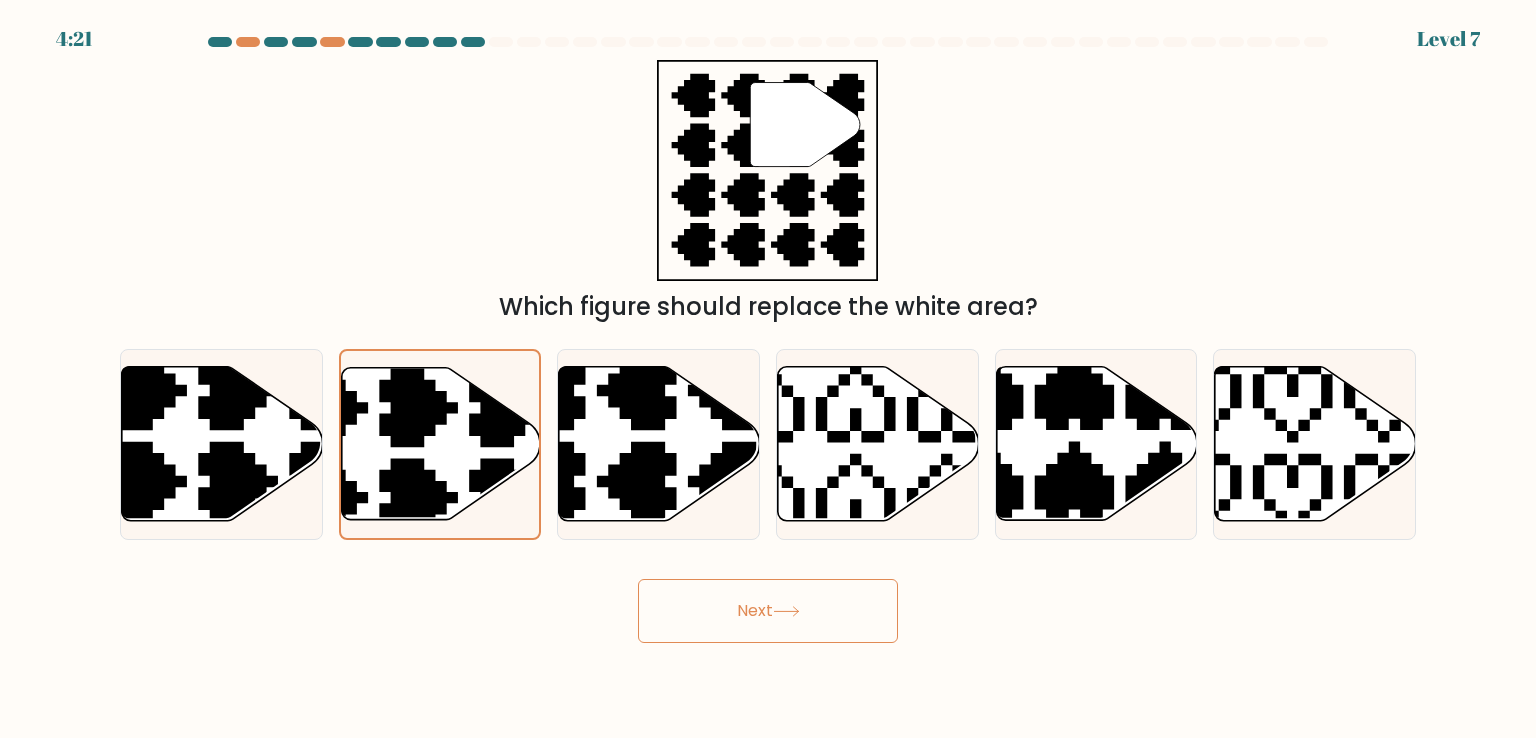 click on "Next" at bounding box center (768, 611) 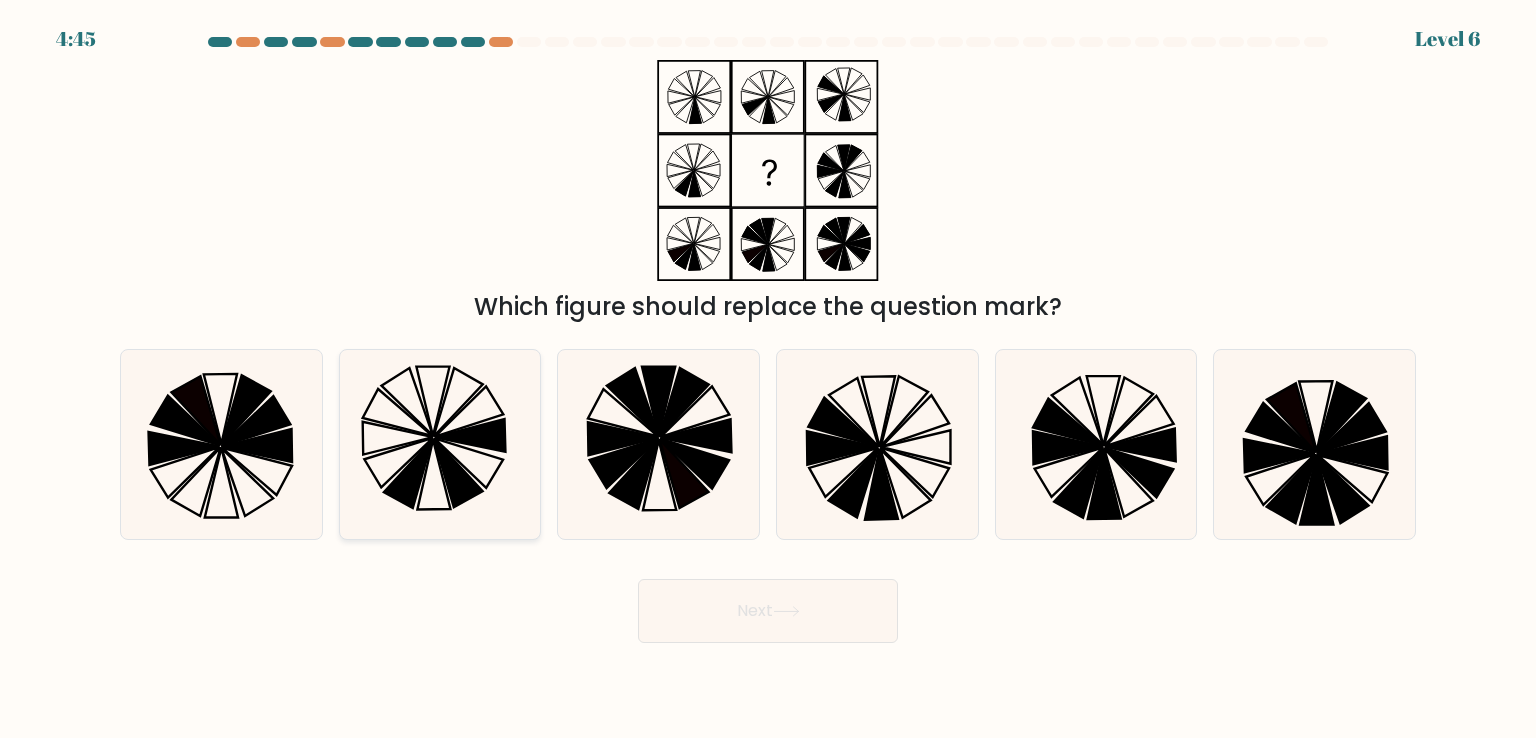 click 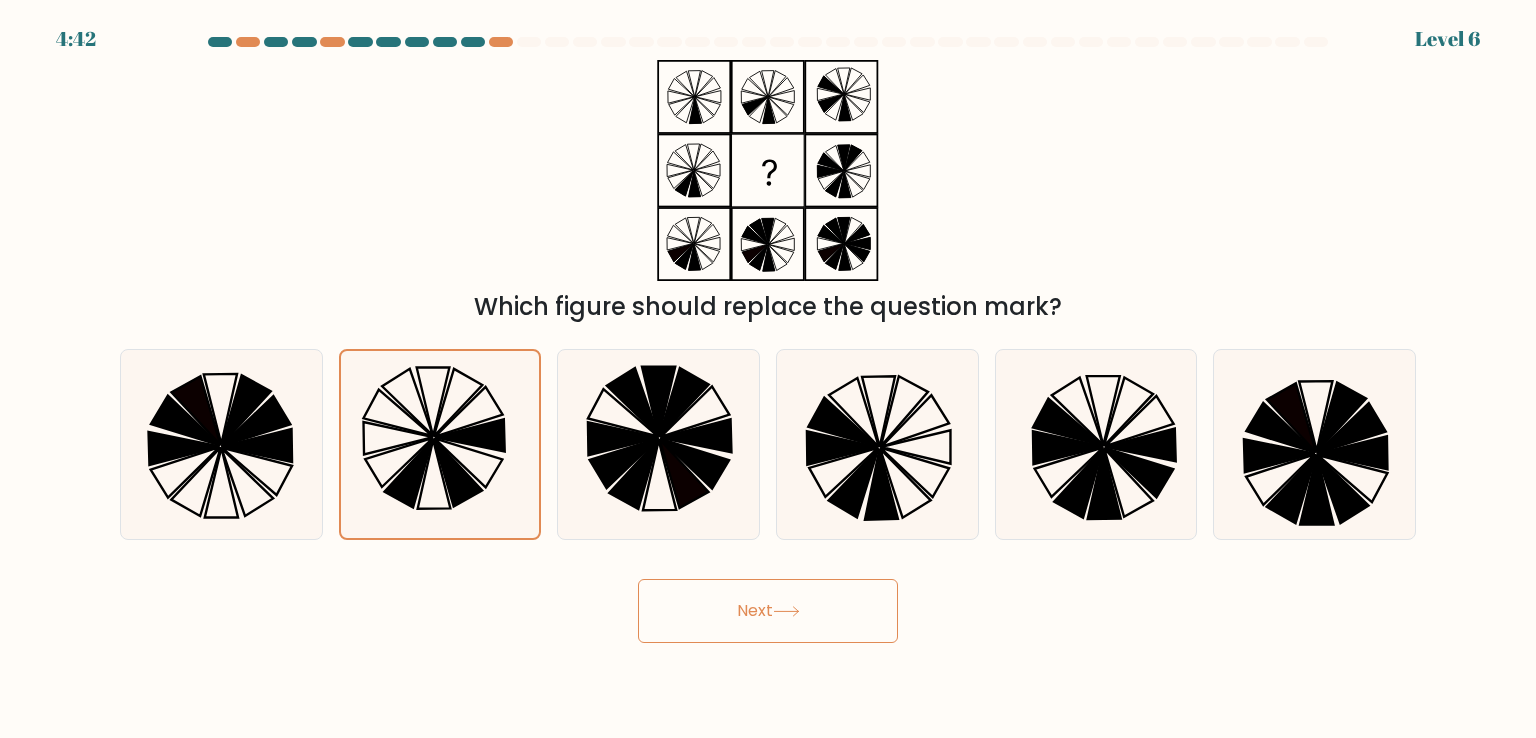 click on "Next" at bounding box center (768, 611) 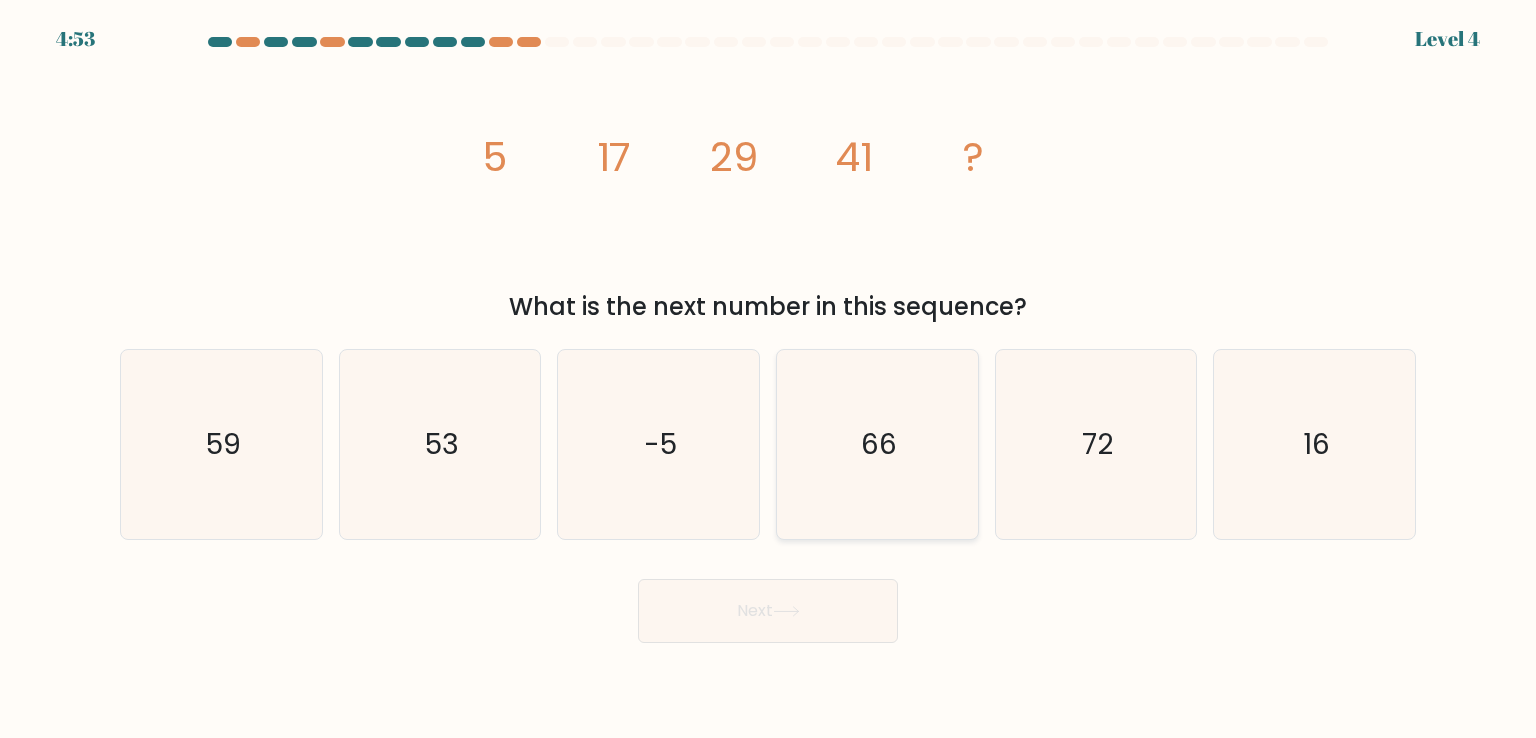 click on "66" 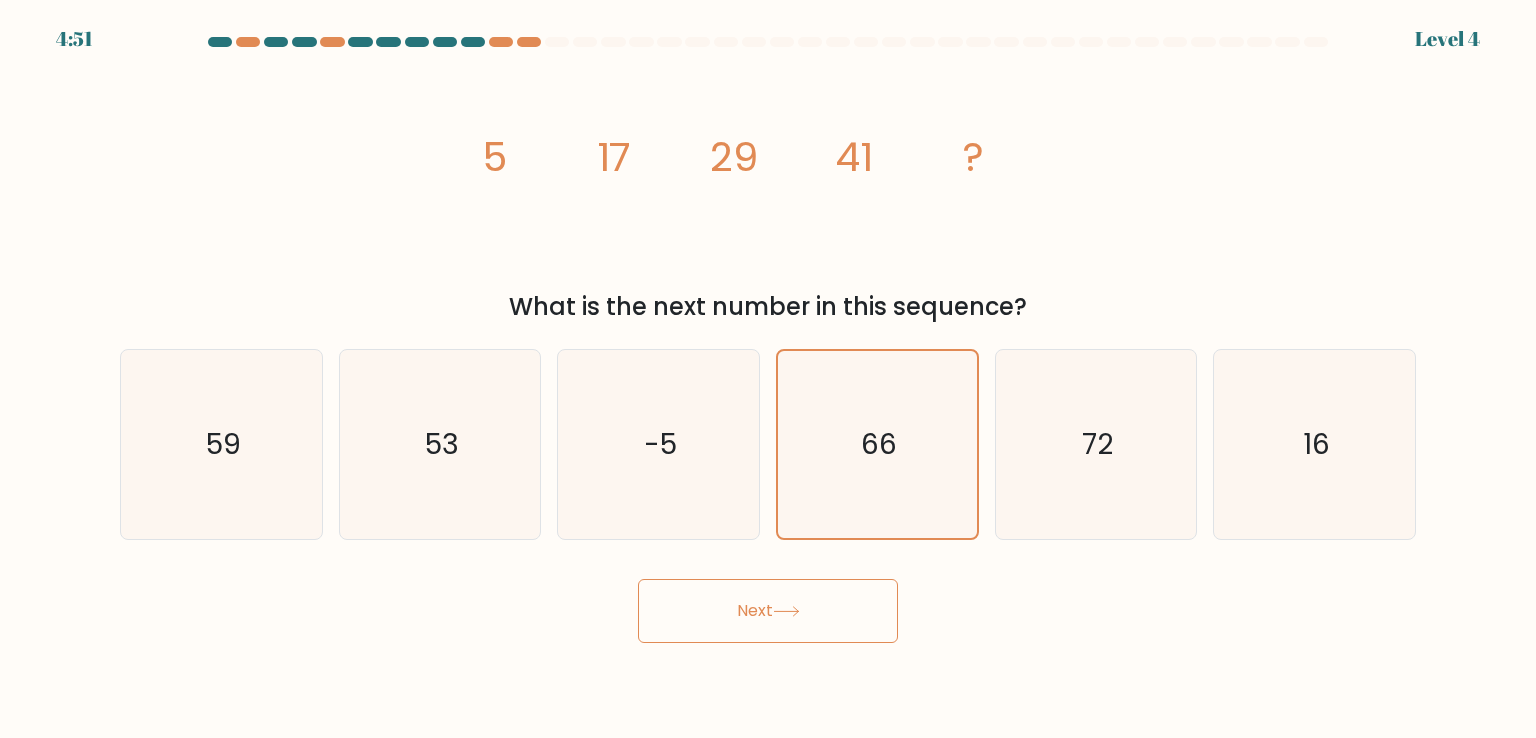 click 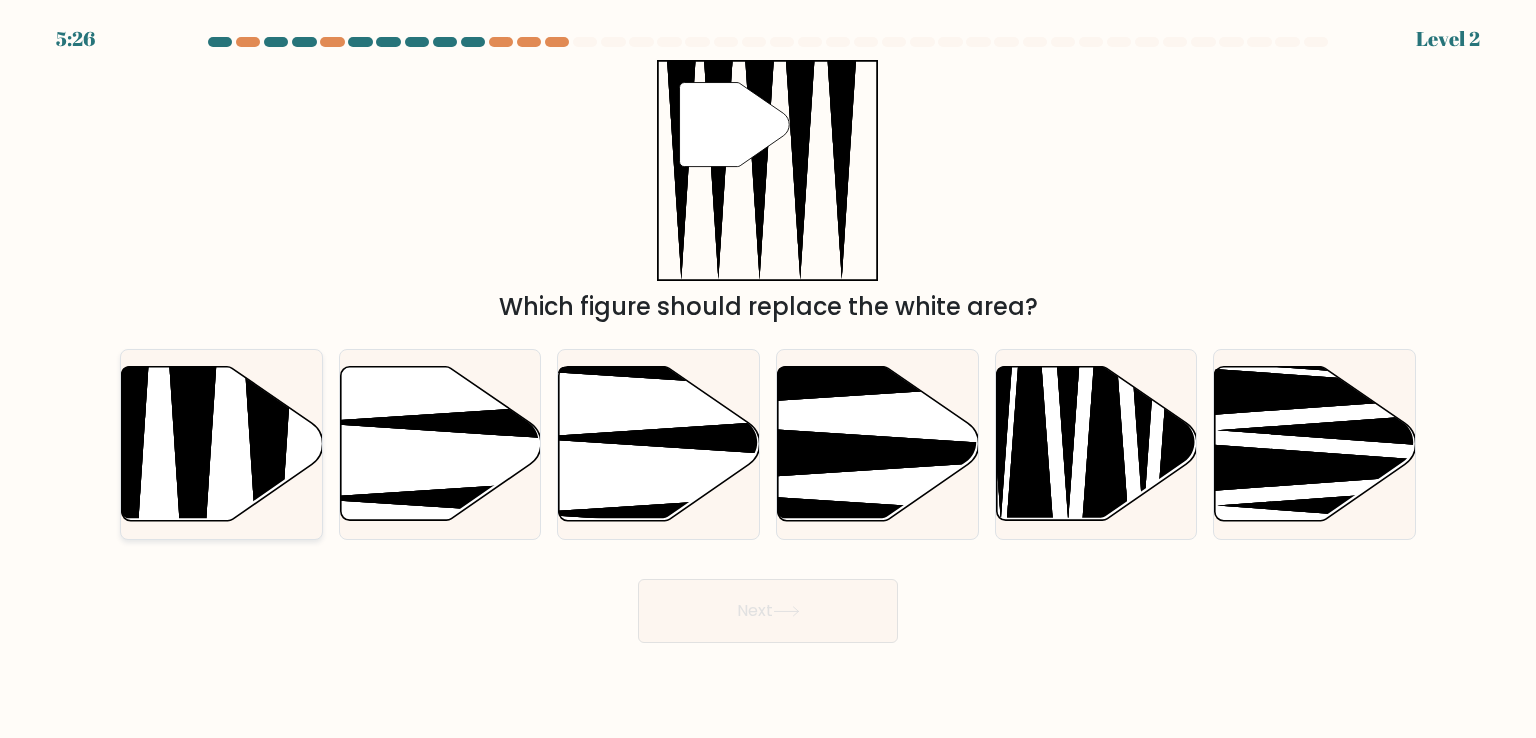 click 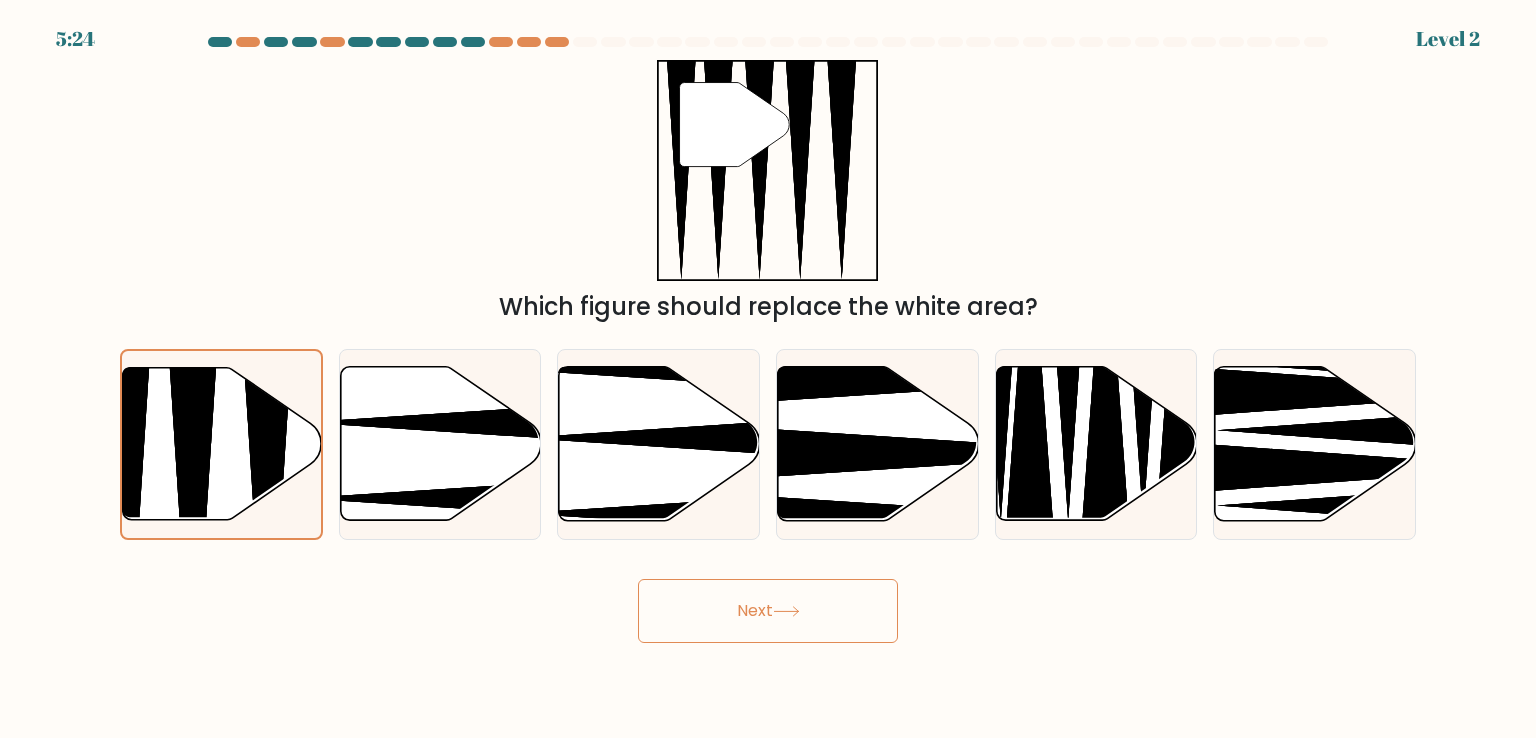 click on "Next" at bounding box center [768, 611] 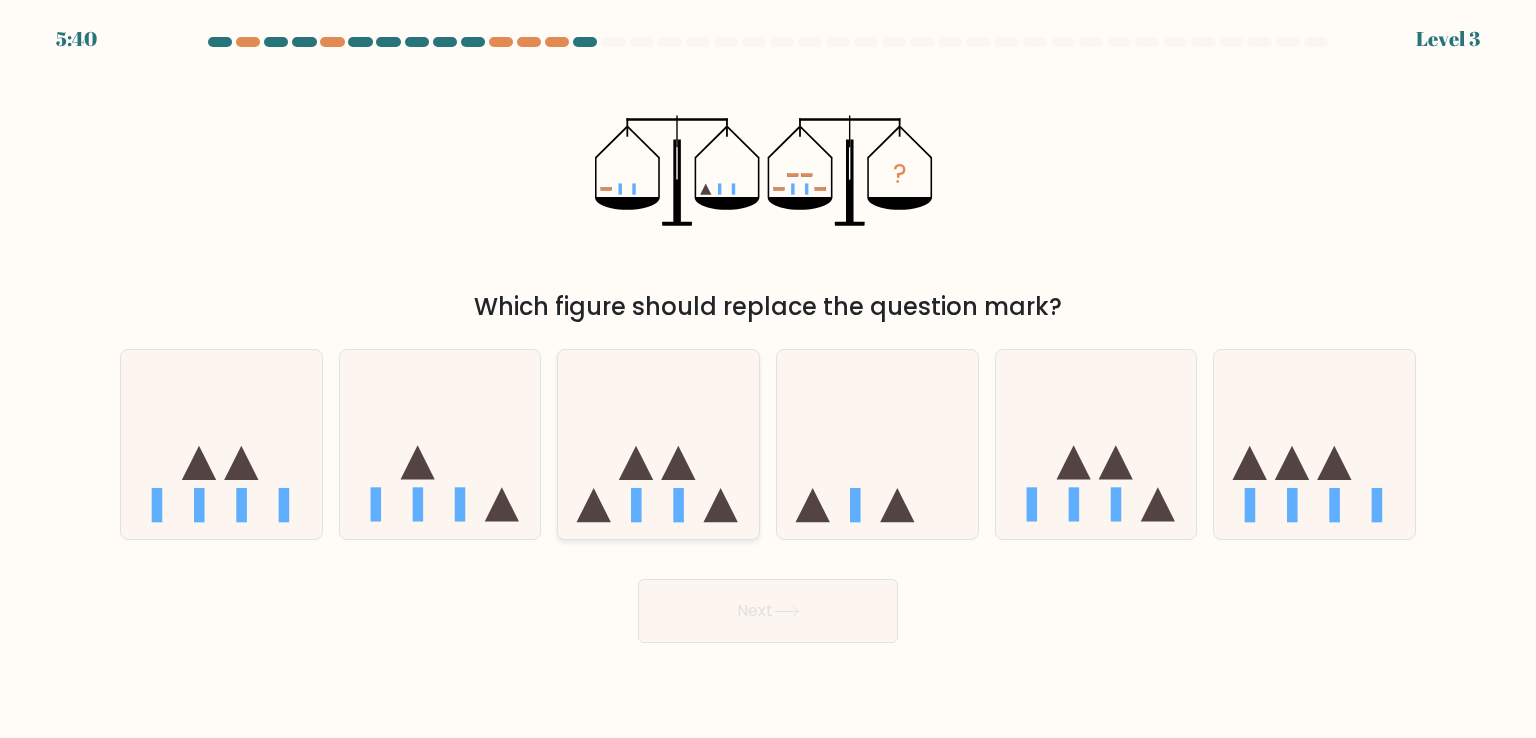 click 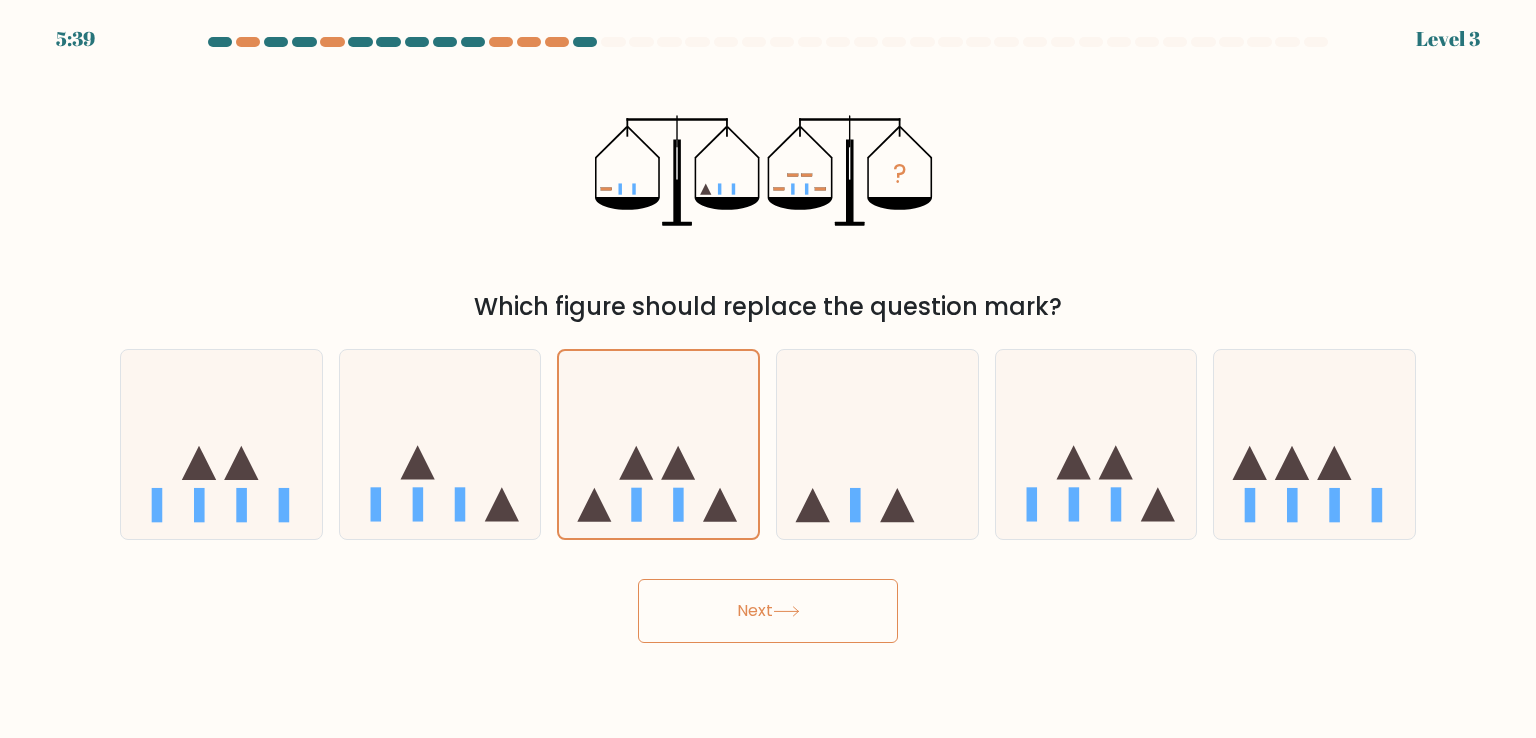 click on "[NUMBER]
Level 3" at bounding box center [768, 369] 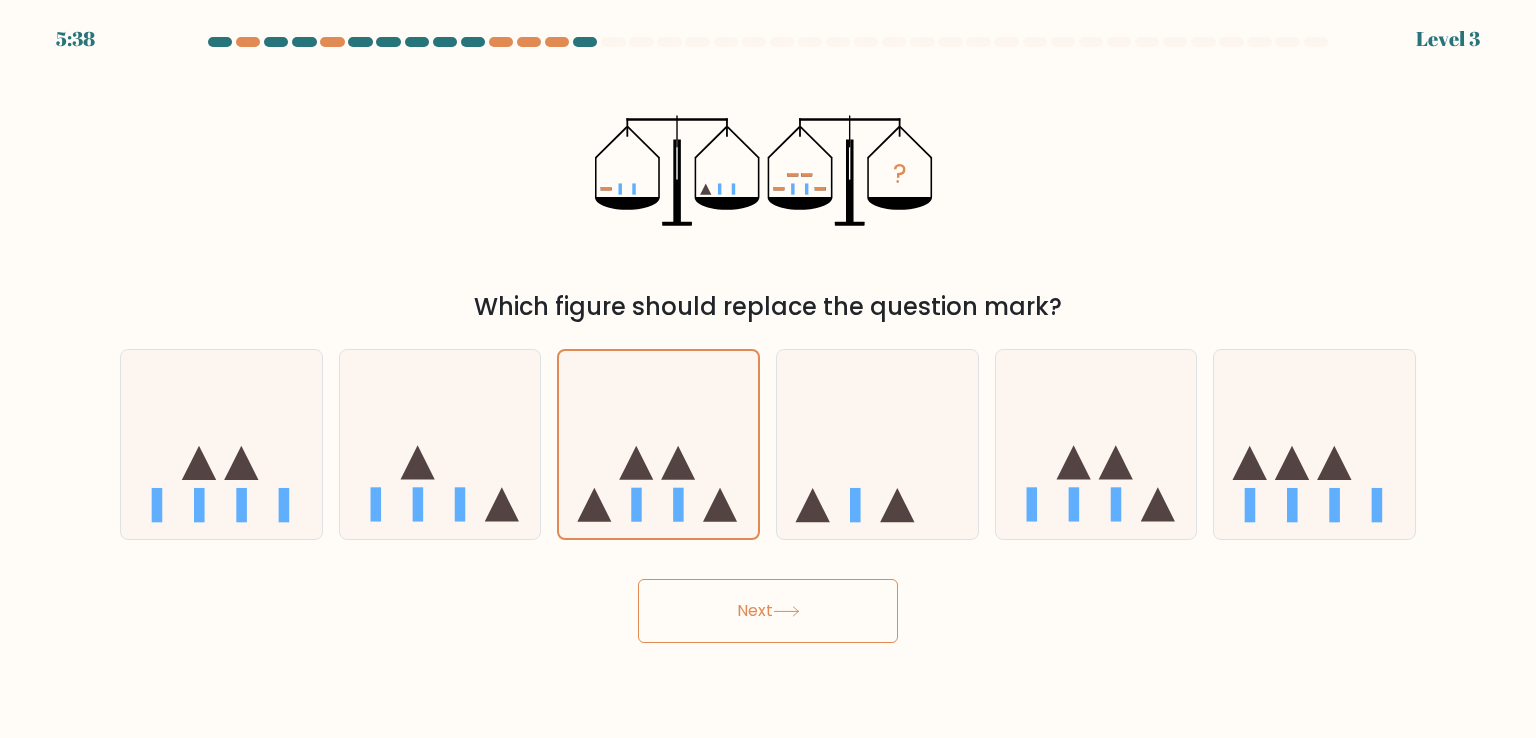 click on "Next" at bounding box center [768, 611] 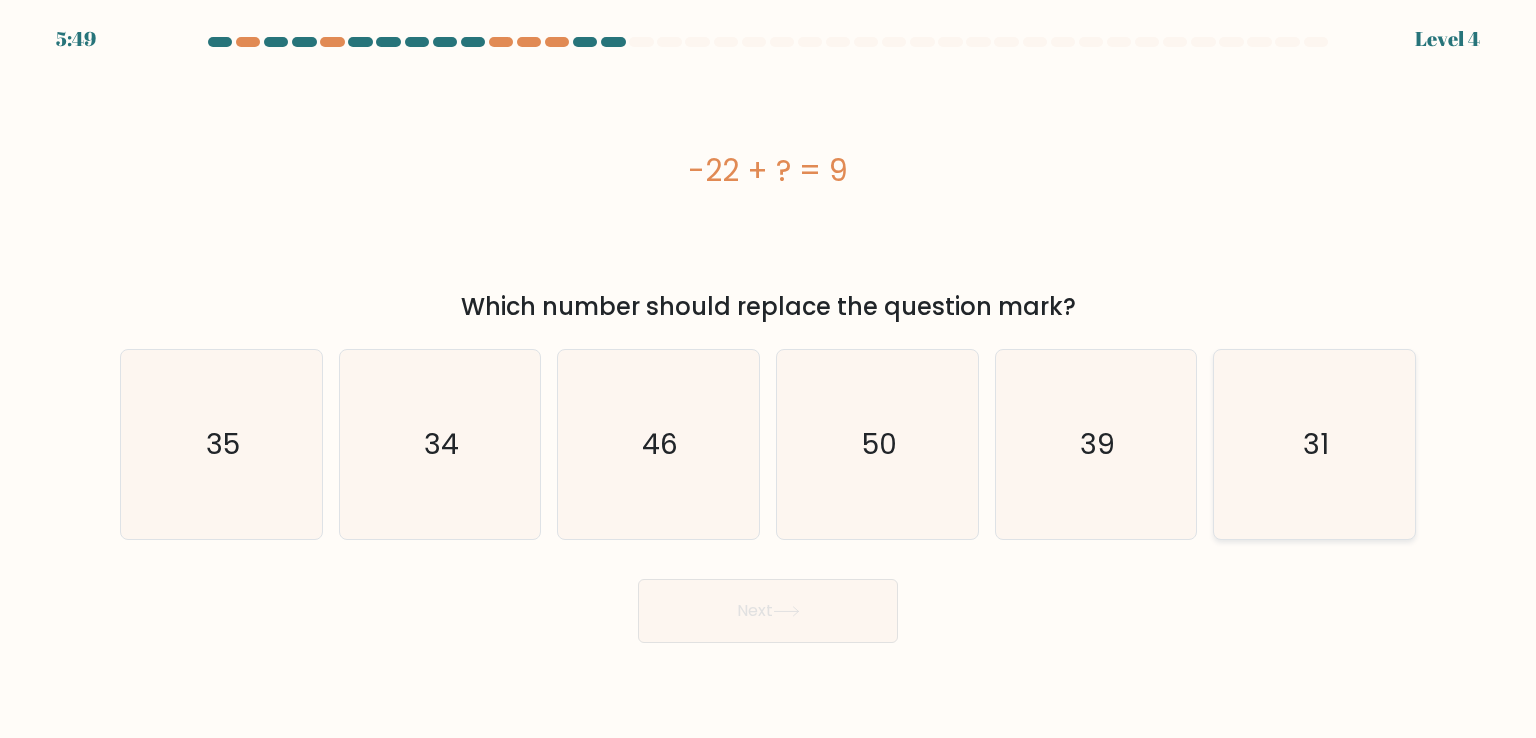 click on "31" 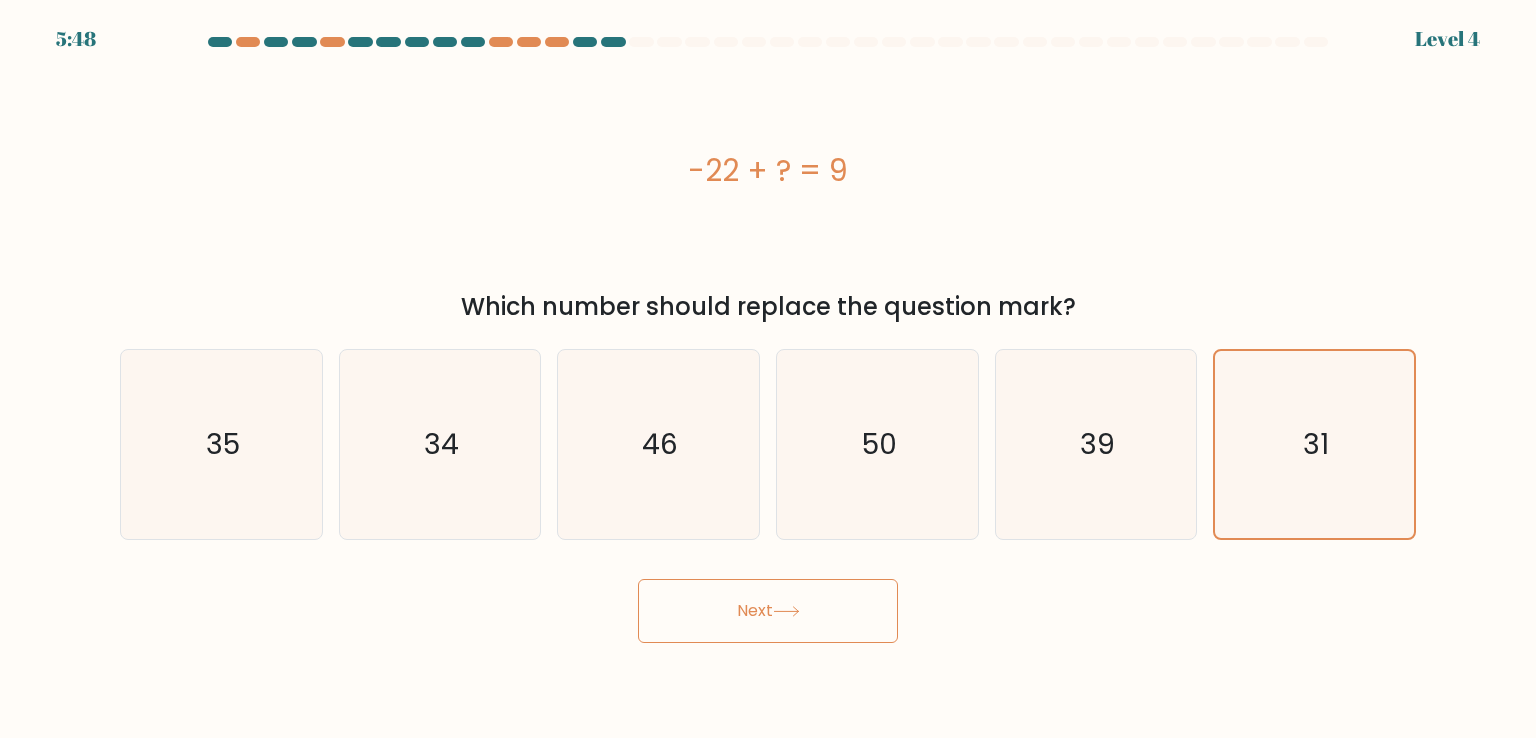 click on "Next" at bounding box center [768, 611] 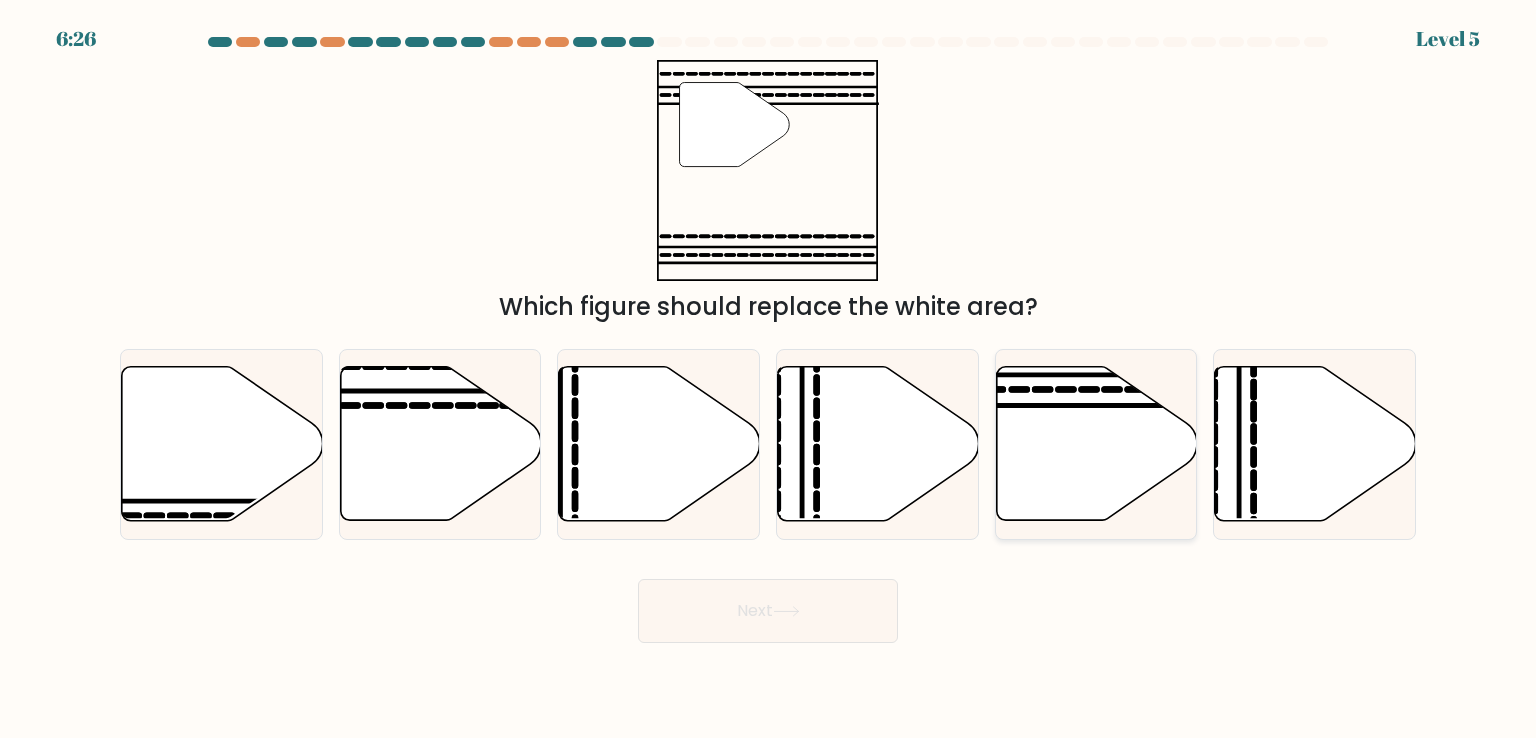 click 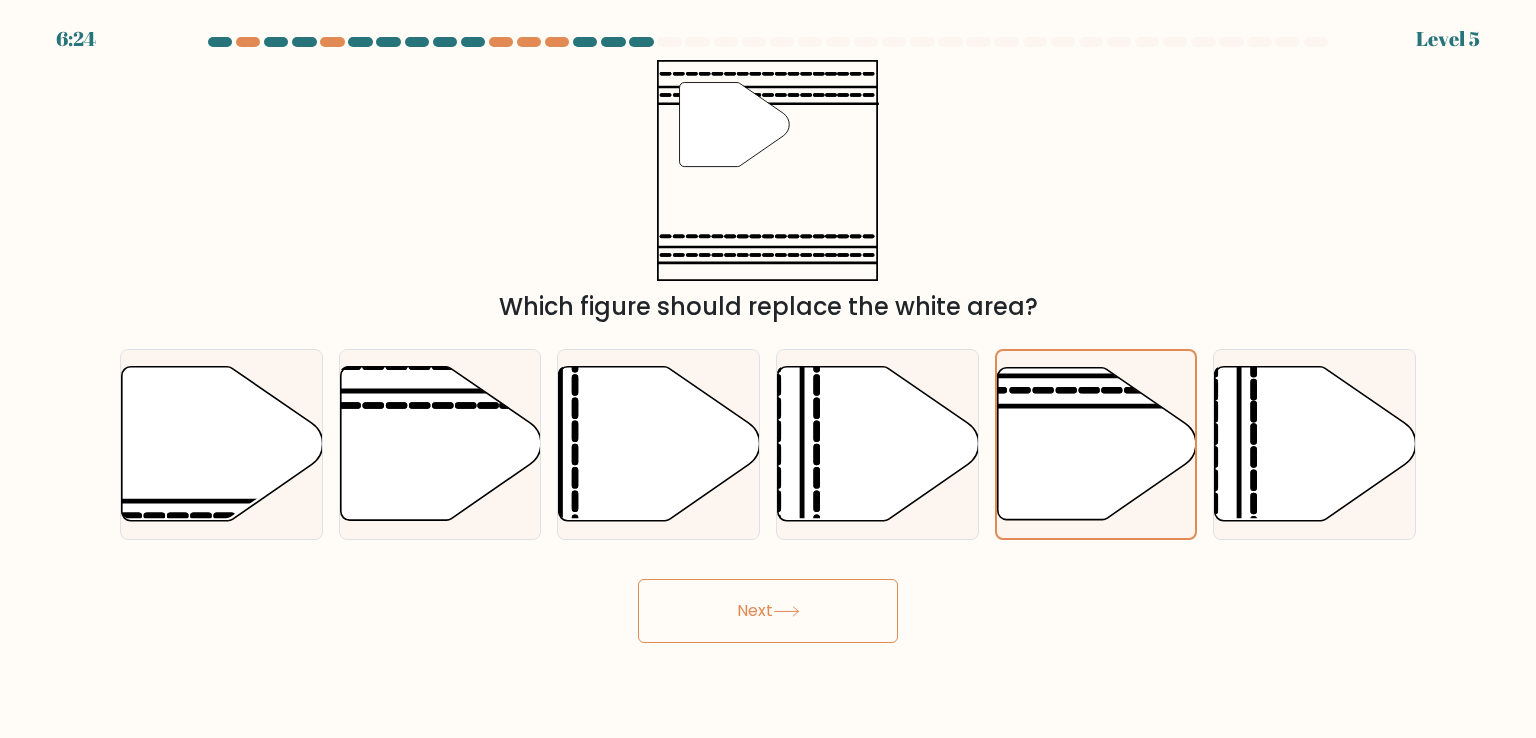 click on "Next" at bounding box center (768, 611) 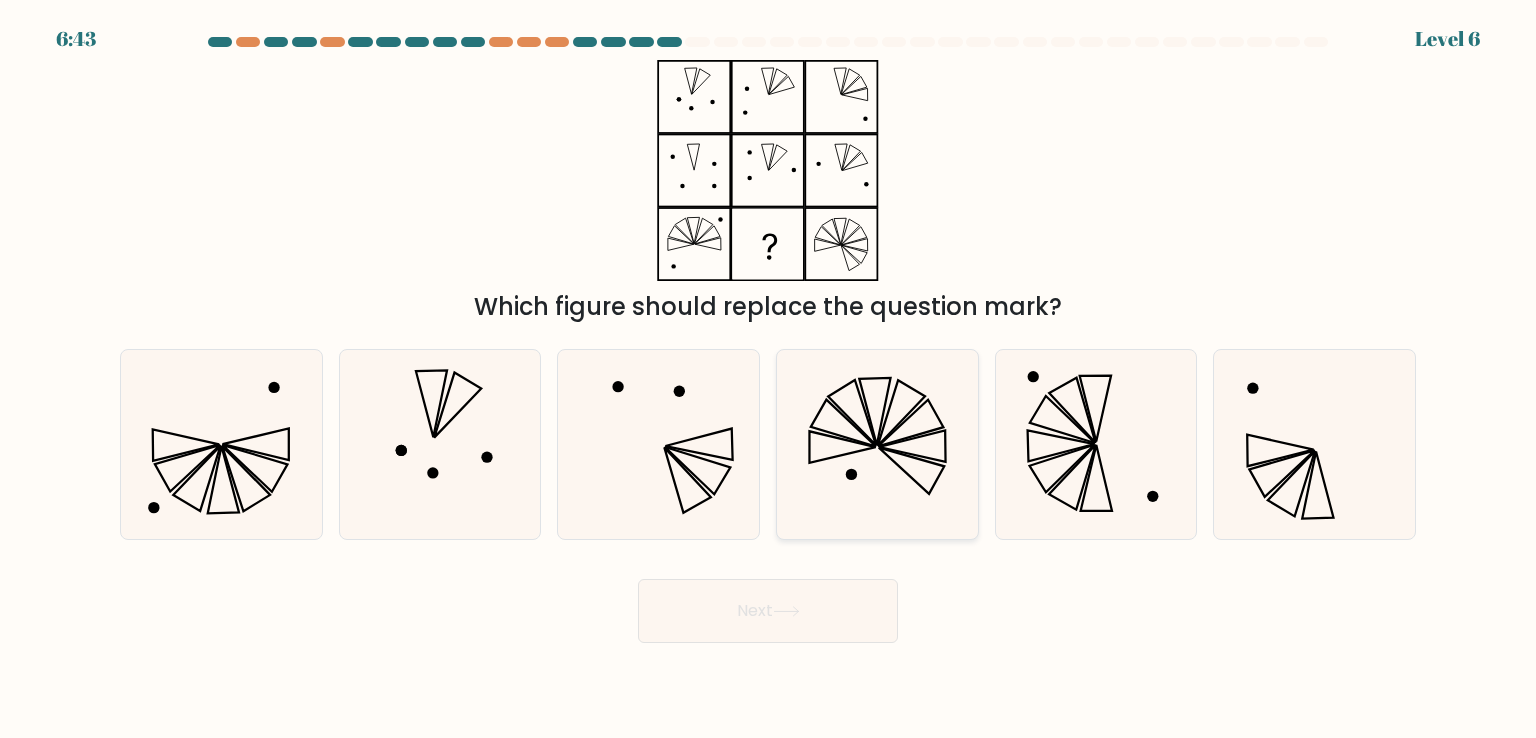 click 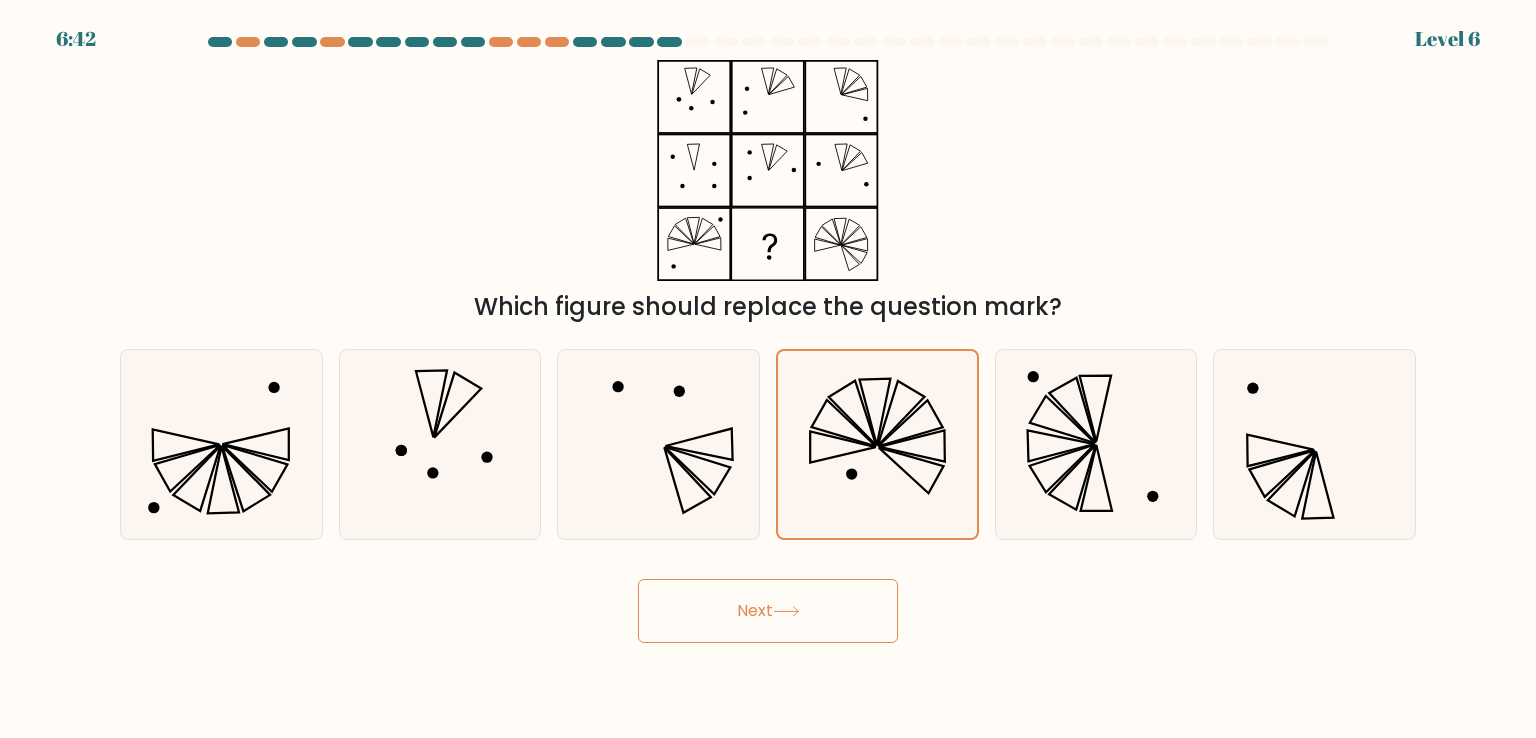 click 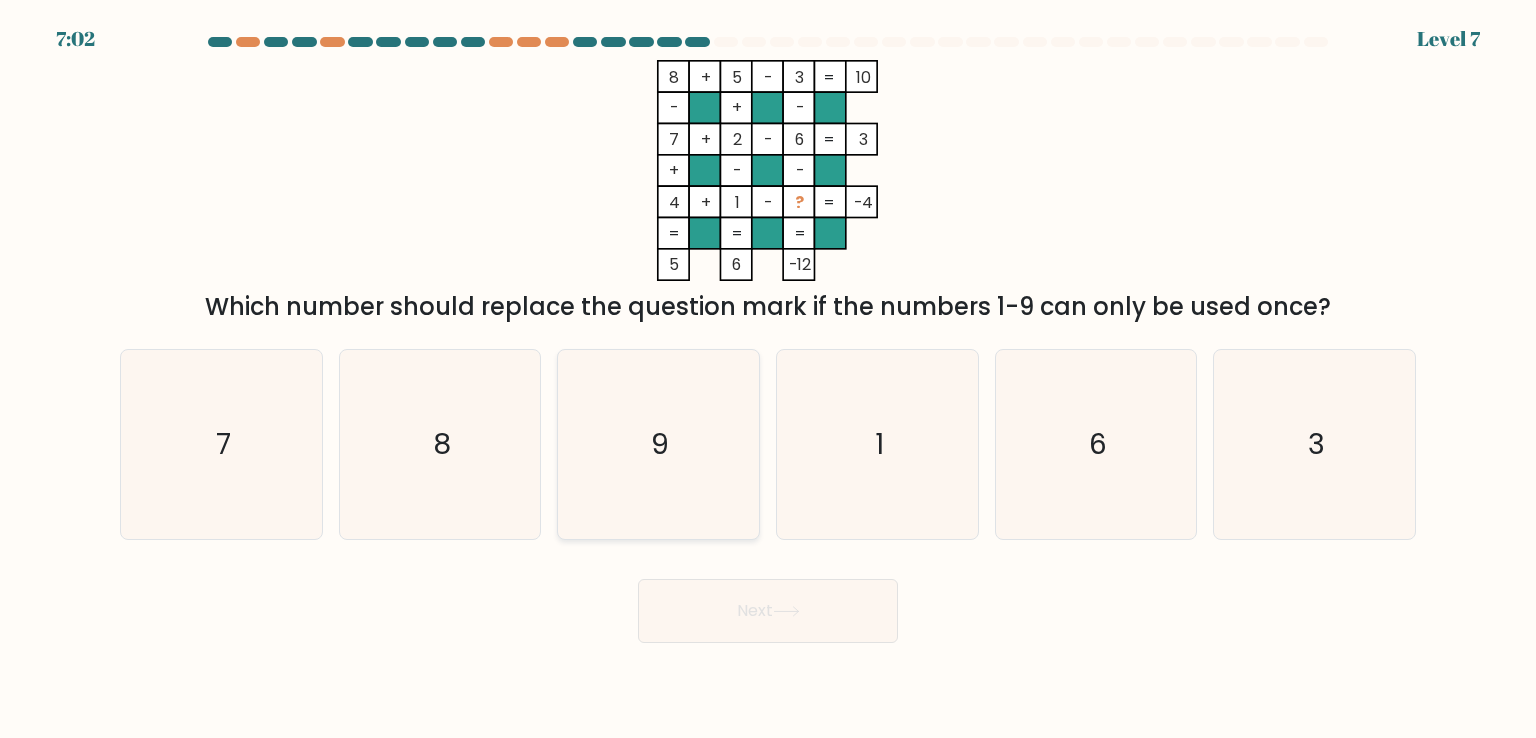 click on "9" 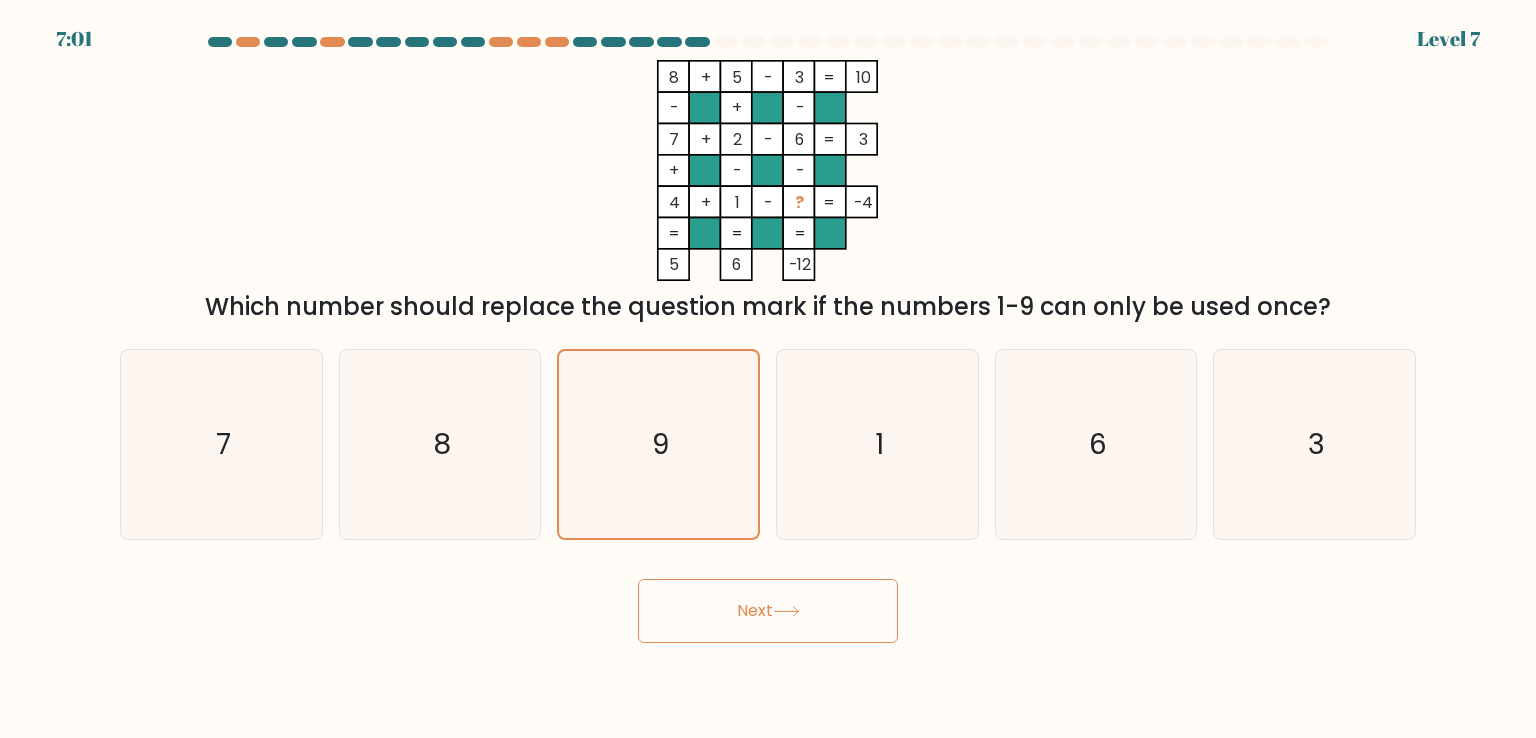click on "Next" at bounding box center (768, 611) 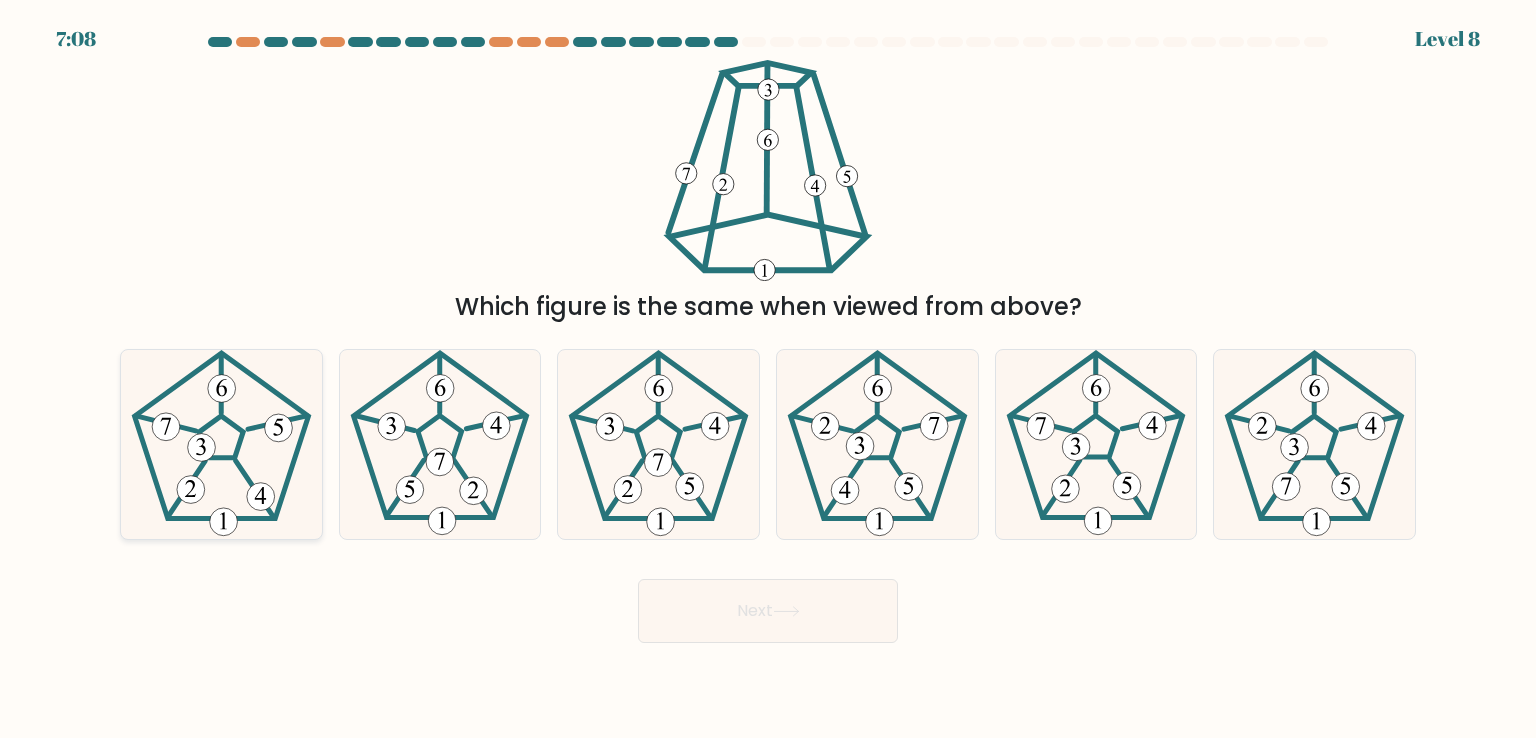 click 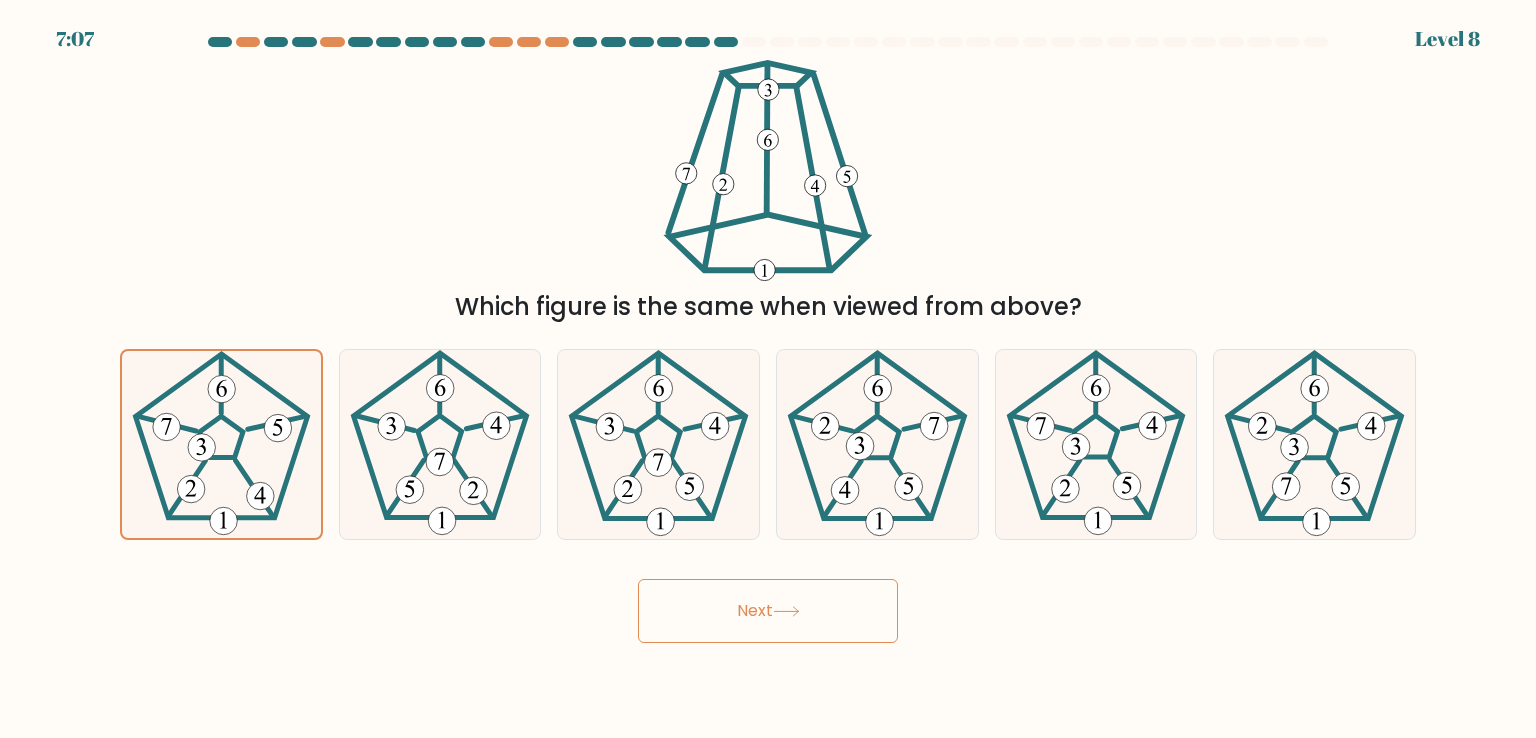 click on "Next" at bounding box center (768, 611) 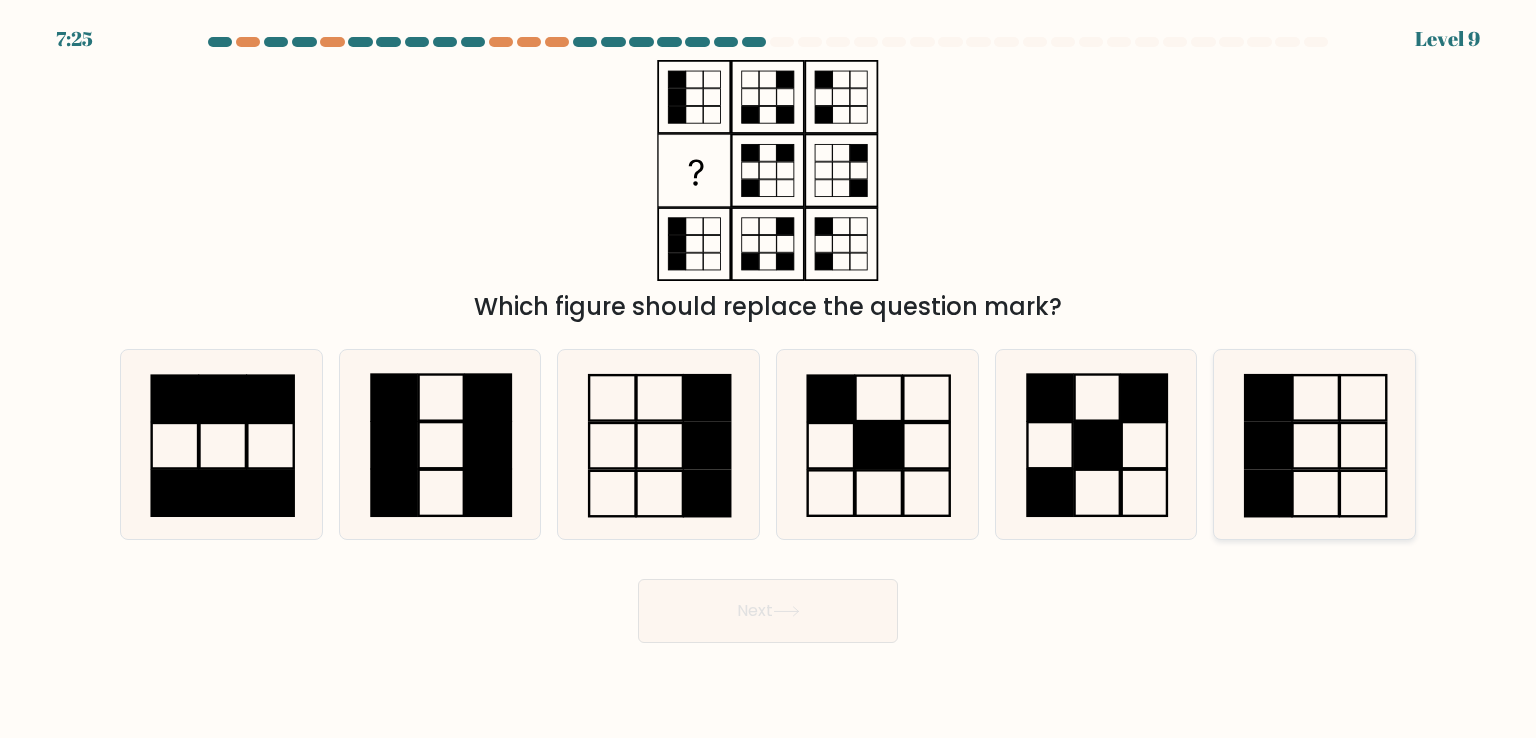 click 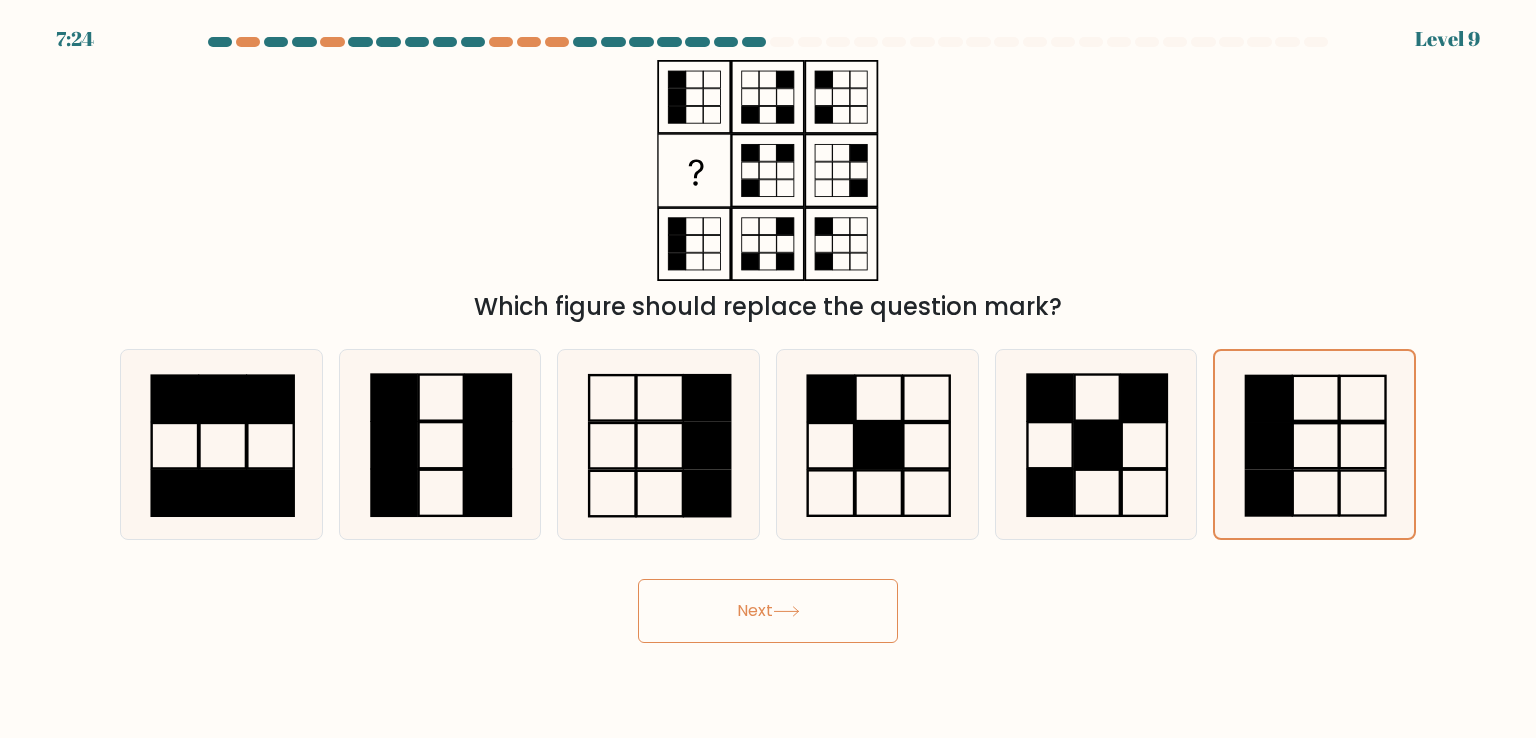 click on "Next" at bounding box center [768, 611] 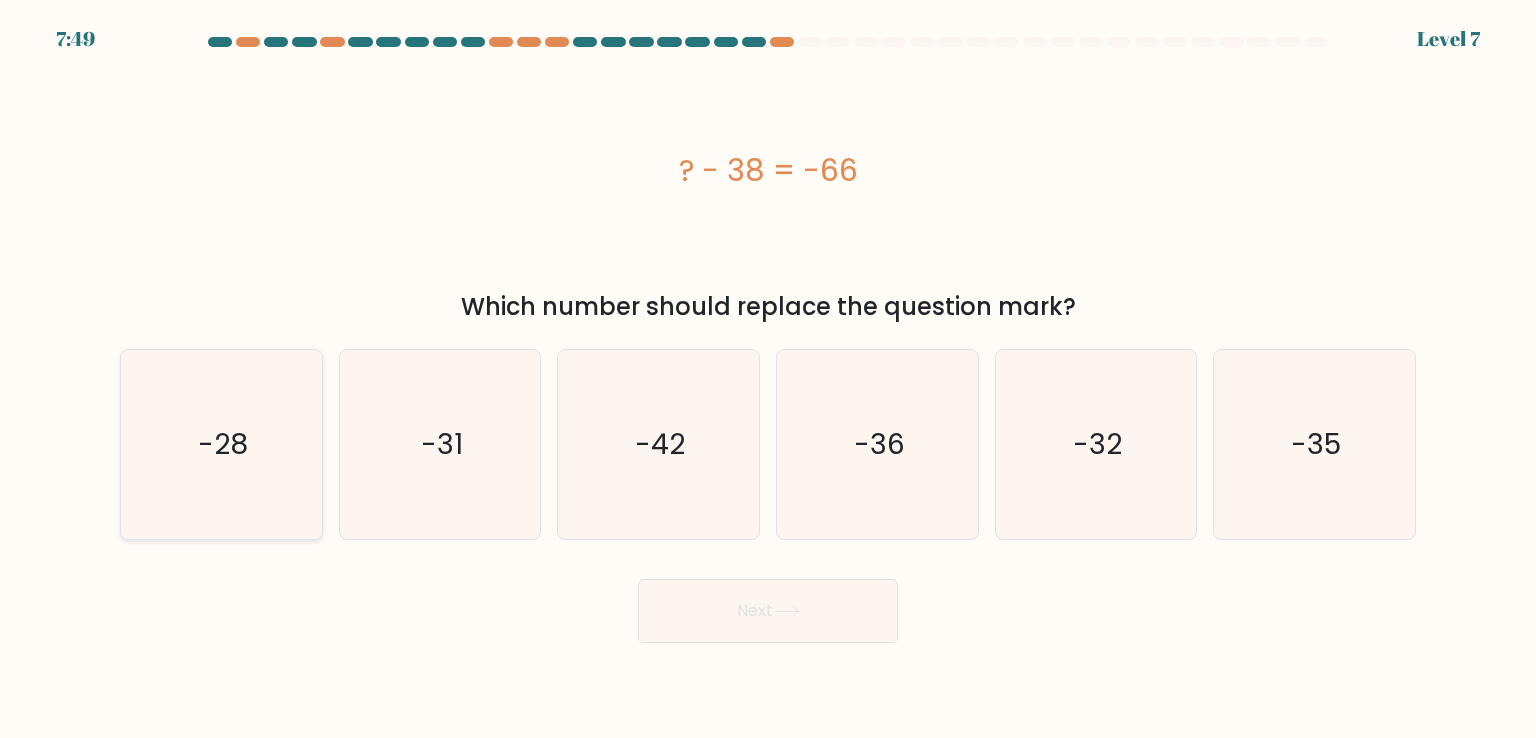 click on "-28" 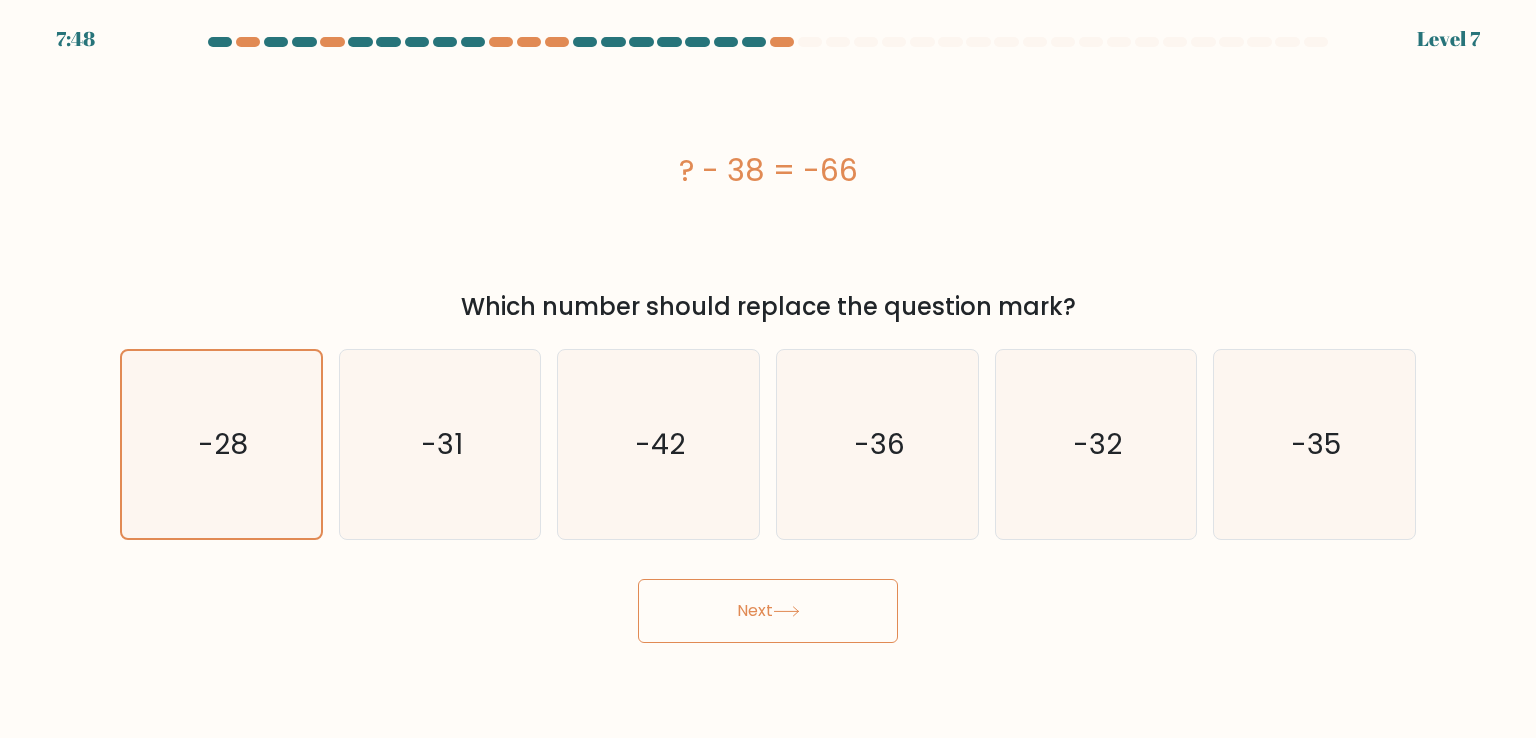 click on "Next" at bounding box center (768, 611) 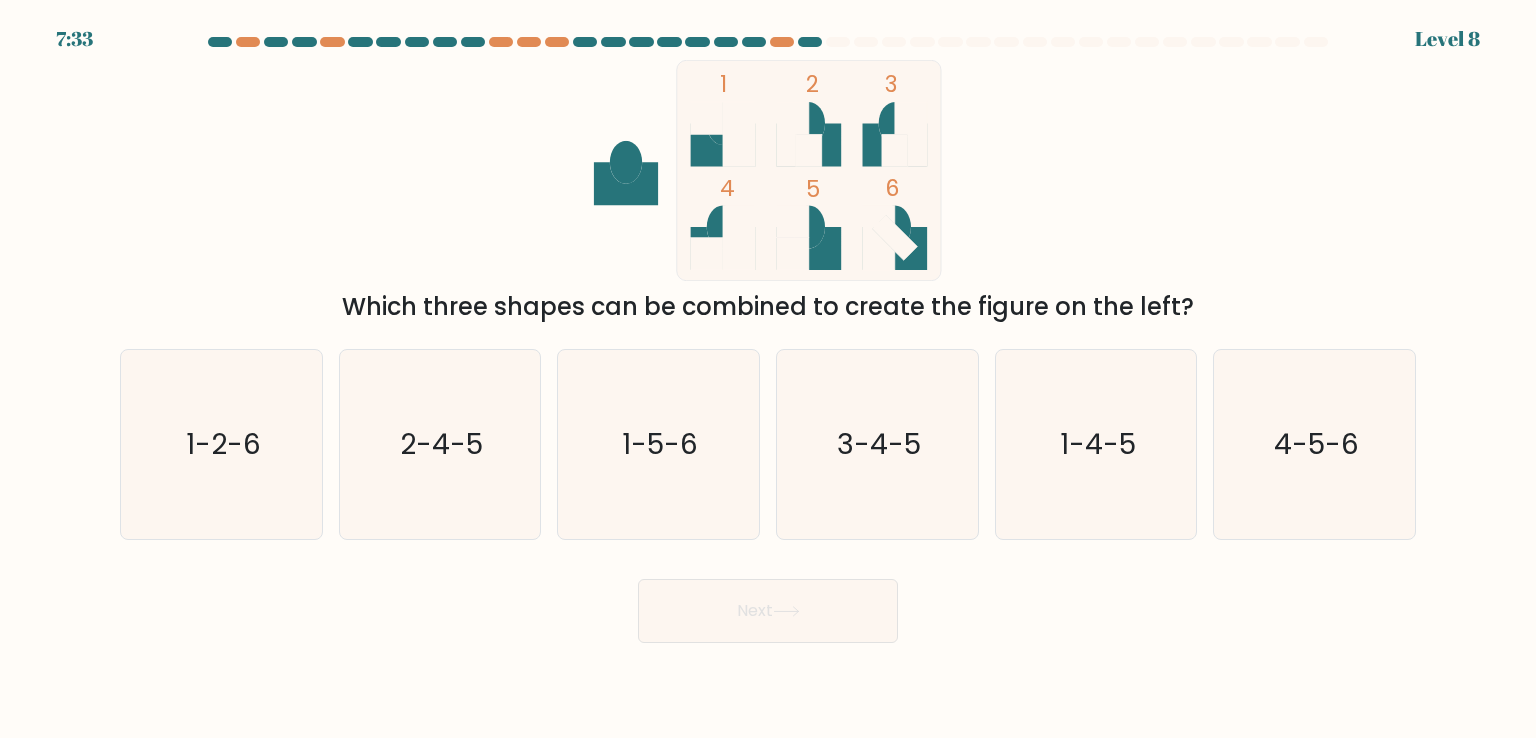 click on "5" 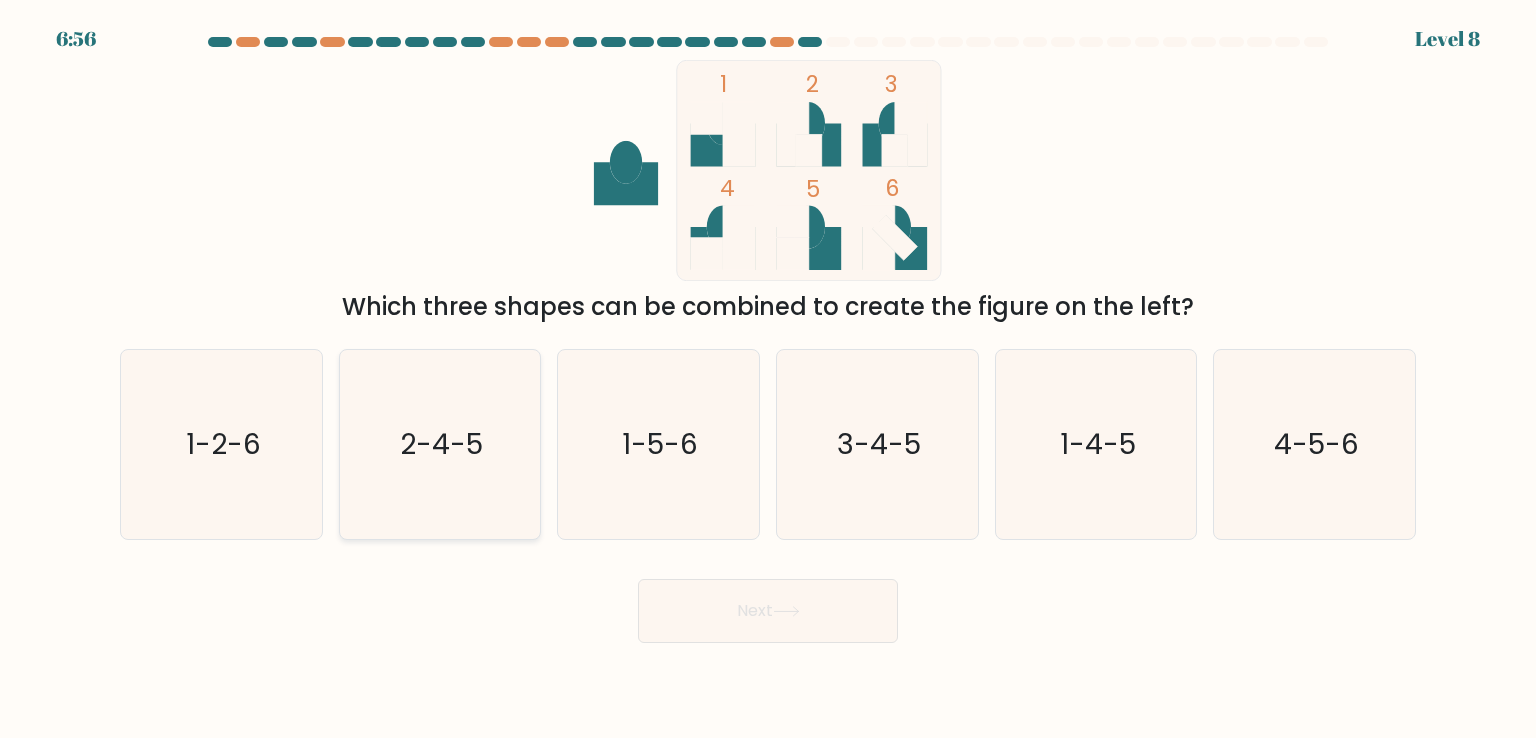 drag, startPoint x: 941, startPoint y: 505, endPoint x: 467, endPoint y: 401, distance: 485.27518 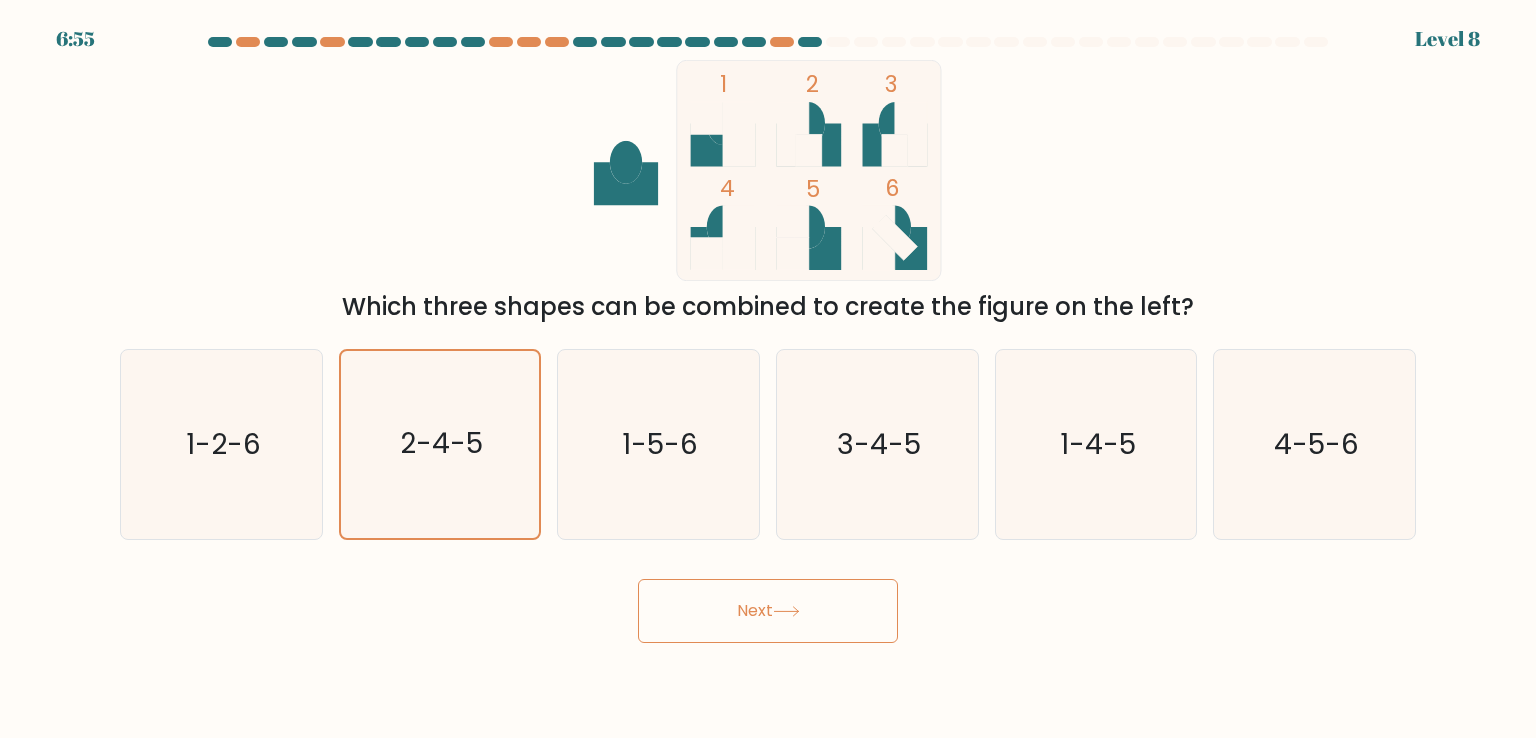 click on "Next" at bounding box center [768, 611] 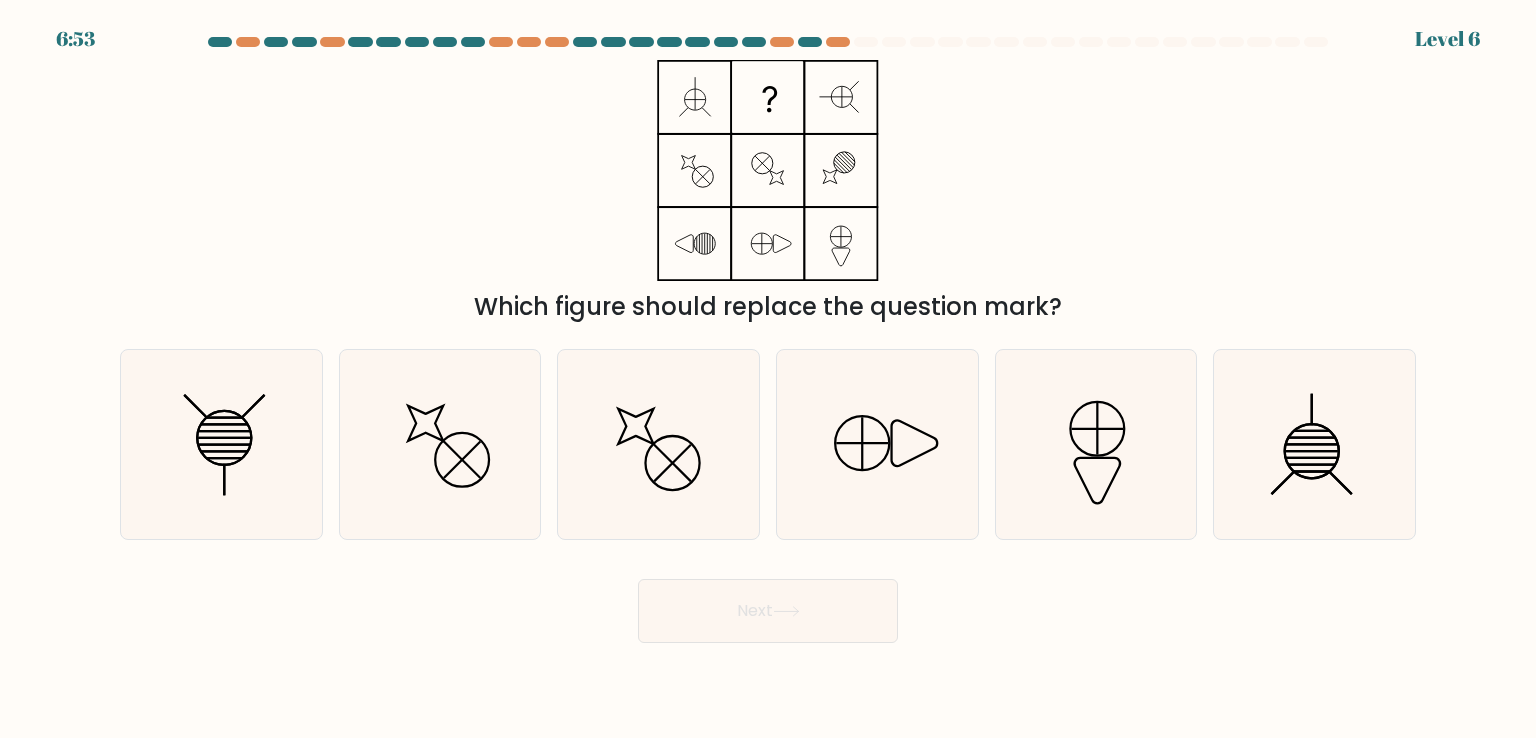 click on "Next" at bounding box center [768, 611] 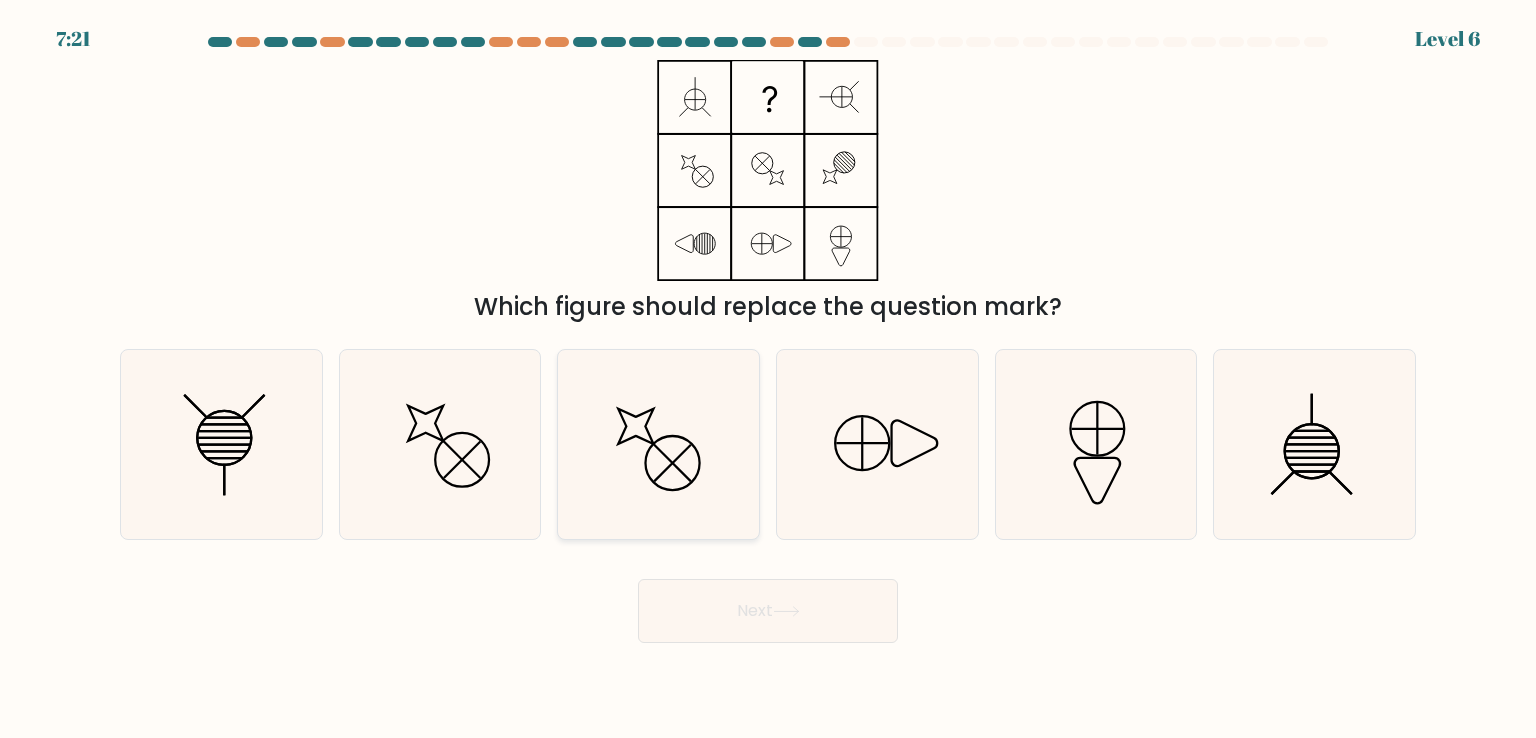 click 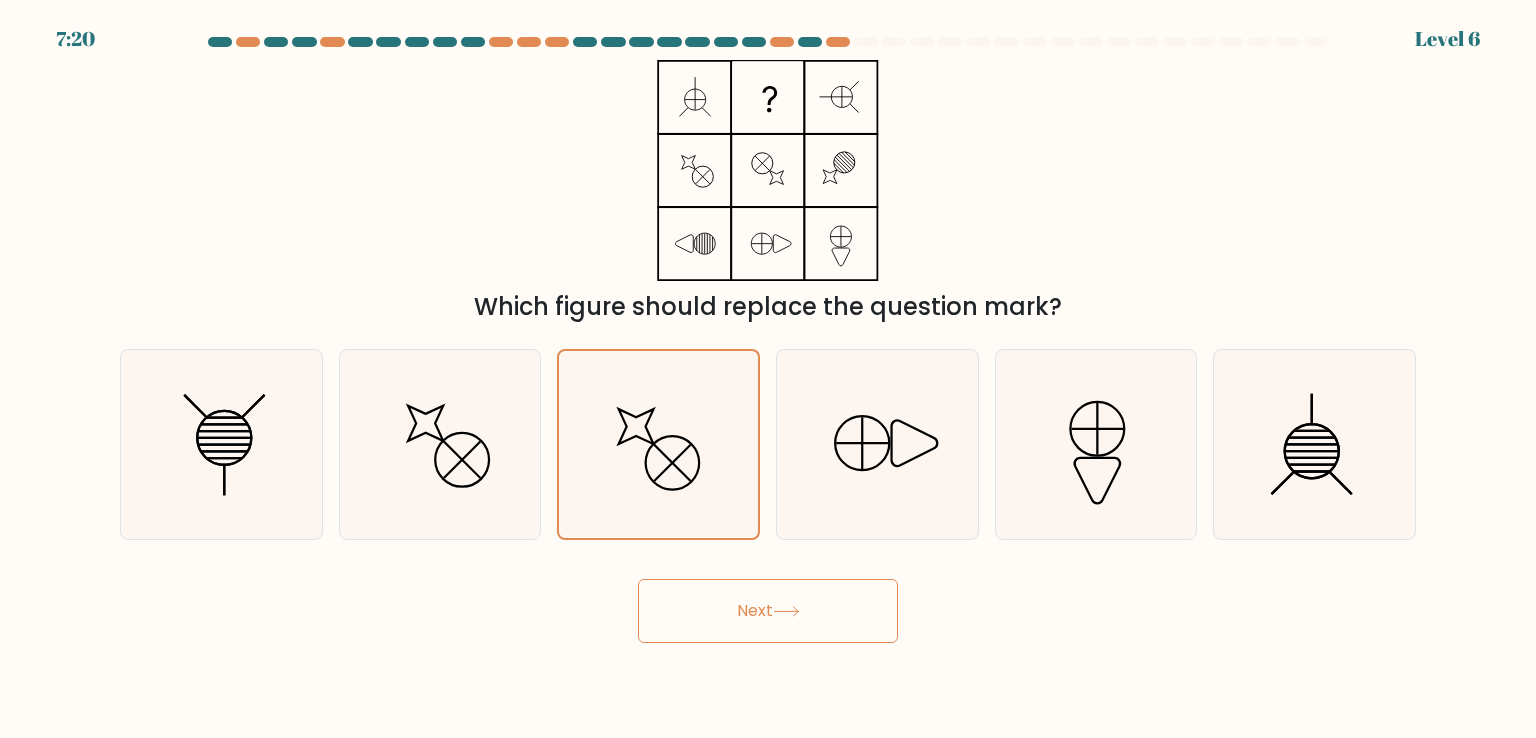 click on "Next" at bounding box center [768, 611] 